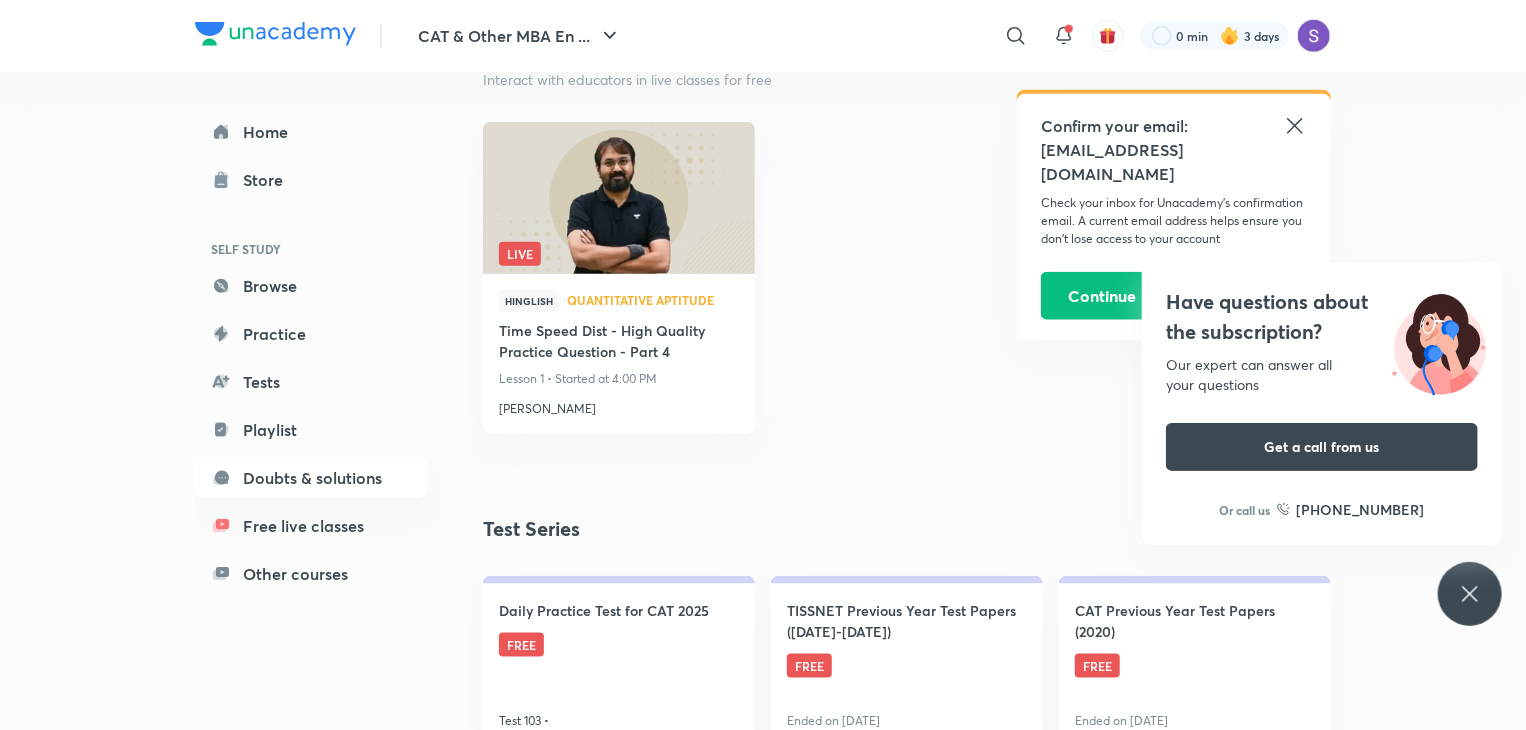 scroll, scrollTop: 1087, scrollLeft: 0, axis: vertical 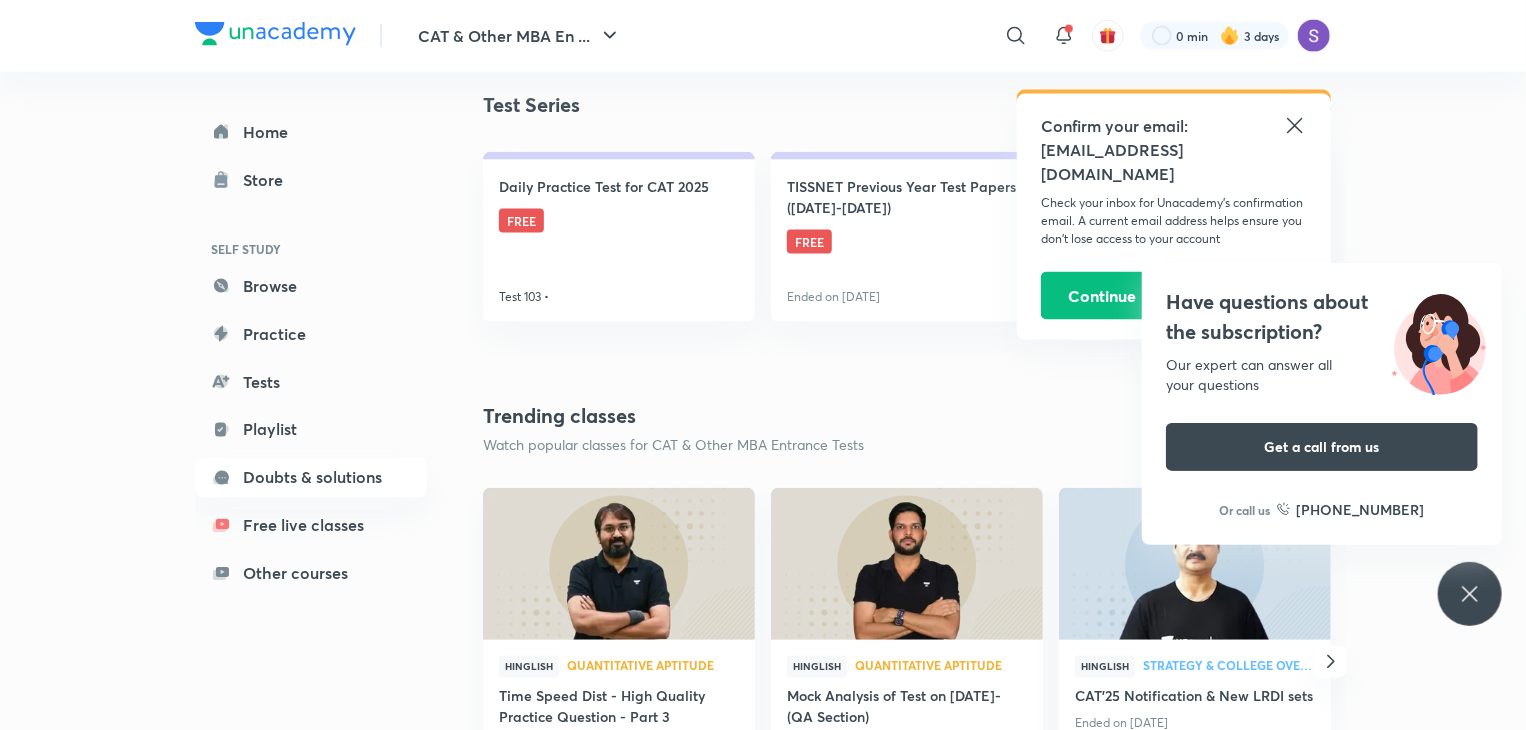click on "CAT & Other MBA En ... ​ Confirm your email:   saparapremji44@gmail.com Check your inbox for Unacademy’s confirmation email. A current email address helps ensure you don’t lose access to your account Continue 0 min 3 days Home Store SELF STUDY Browse Practice Tests Playlist Doubts & solutions Free live classes Other courses CAT & Other MBA Entrance Tests Free live classes Free classes for CAT & Other MBA Entrance Tests Watch free online coaching classes for CAT & Other MBA Entrance Tests by our best educators. You can watch free recorded and live classes. Learn with Playlists Structured, topic-wise lessons SEE ALL 5 lessons हिn Quantitative Aptitude Ronak Sir's Top Sessions for CAT 2024 Ronakkumar Shah 5 lessons हिn Quantitative Aptitude Raman Sir's Top Sessions for CAT 2024 Raman Tiwari 3 lessons हिn DI and LR Saral Sir's Top Sessions for CAT 2024 Saral Nashier 5 lessons En Verbal Ability and RC Shabana Maam's Top Sessions for CAT 2024 Shabana  4 lessons हिn Verbal Ability and RC Live 5" at bounding box center [763, 1128] 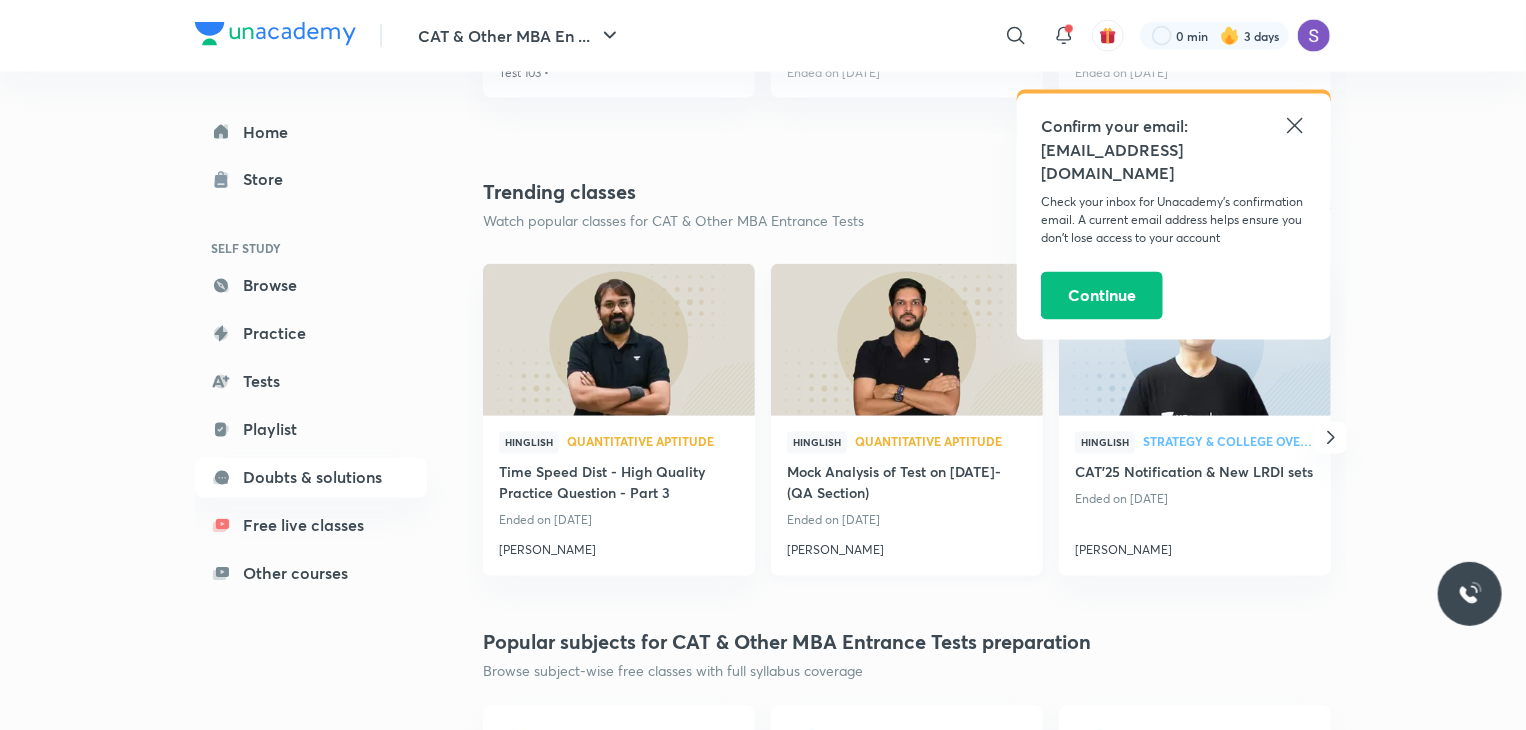 scroll, scrollTop: 1736, scrollLeft: 0, axis: vertical 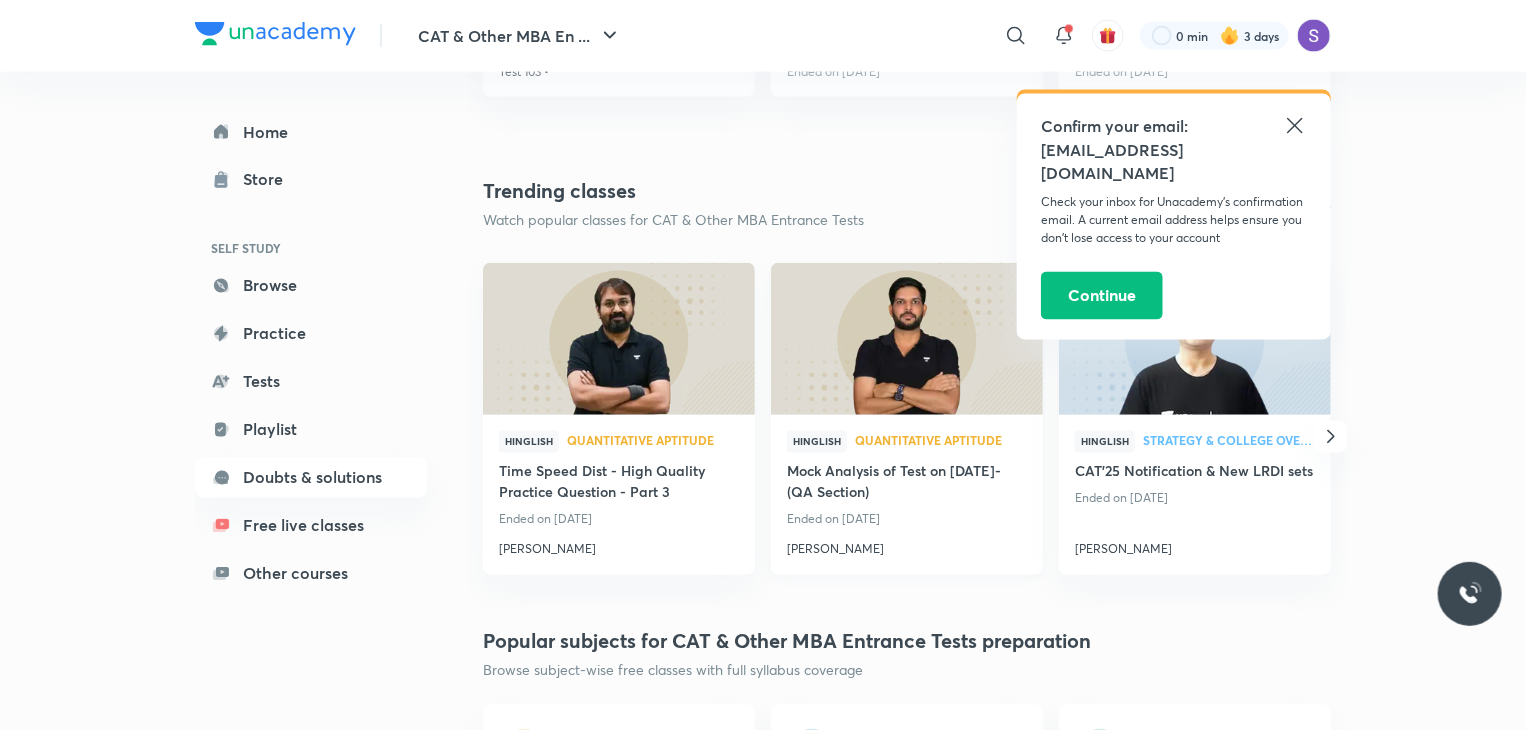 click on "[PERSON_NAME]" at bounding box center (907, 546) 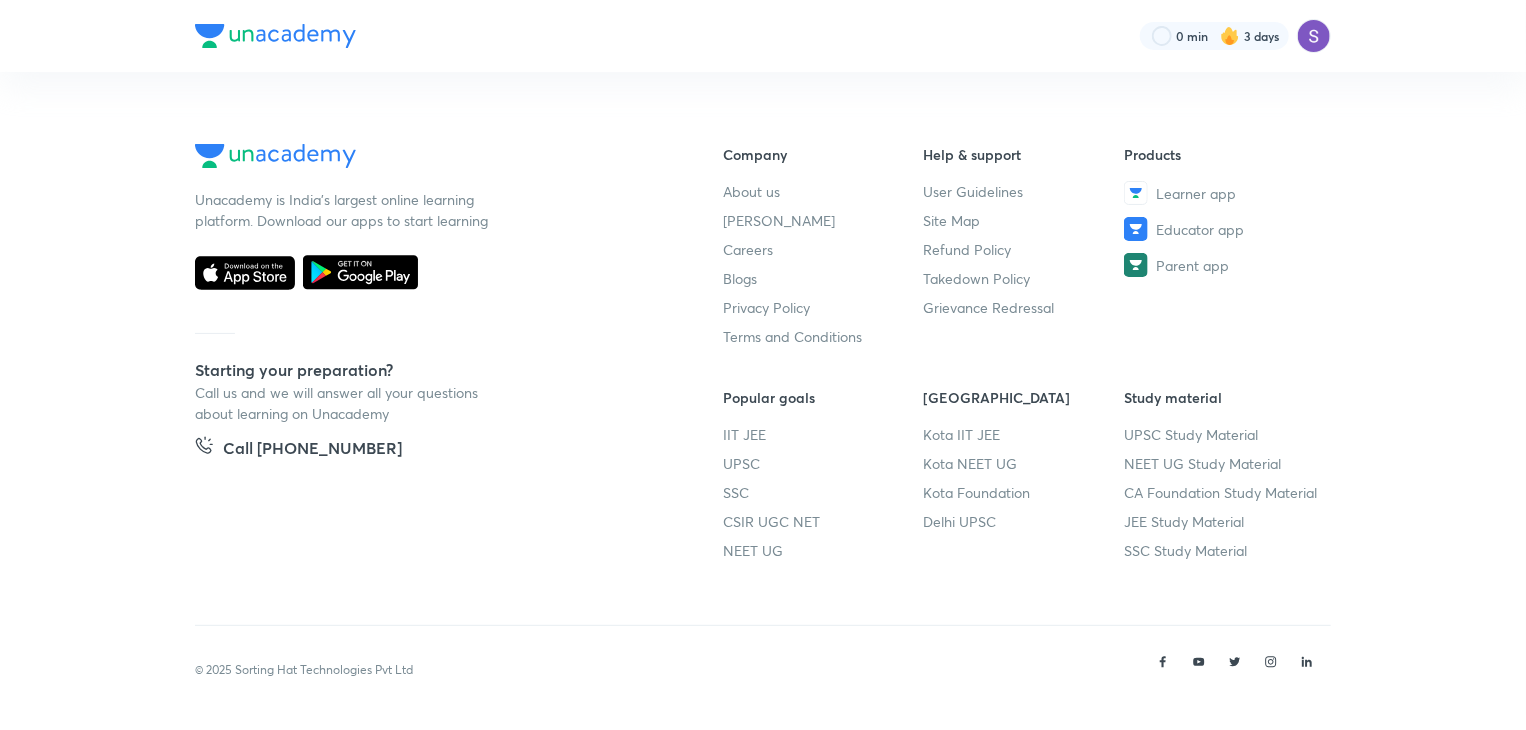 scroll, scrollTop: 0, scrollLeft: 0, axis: both 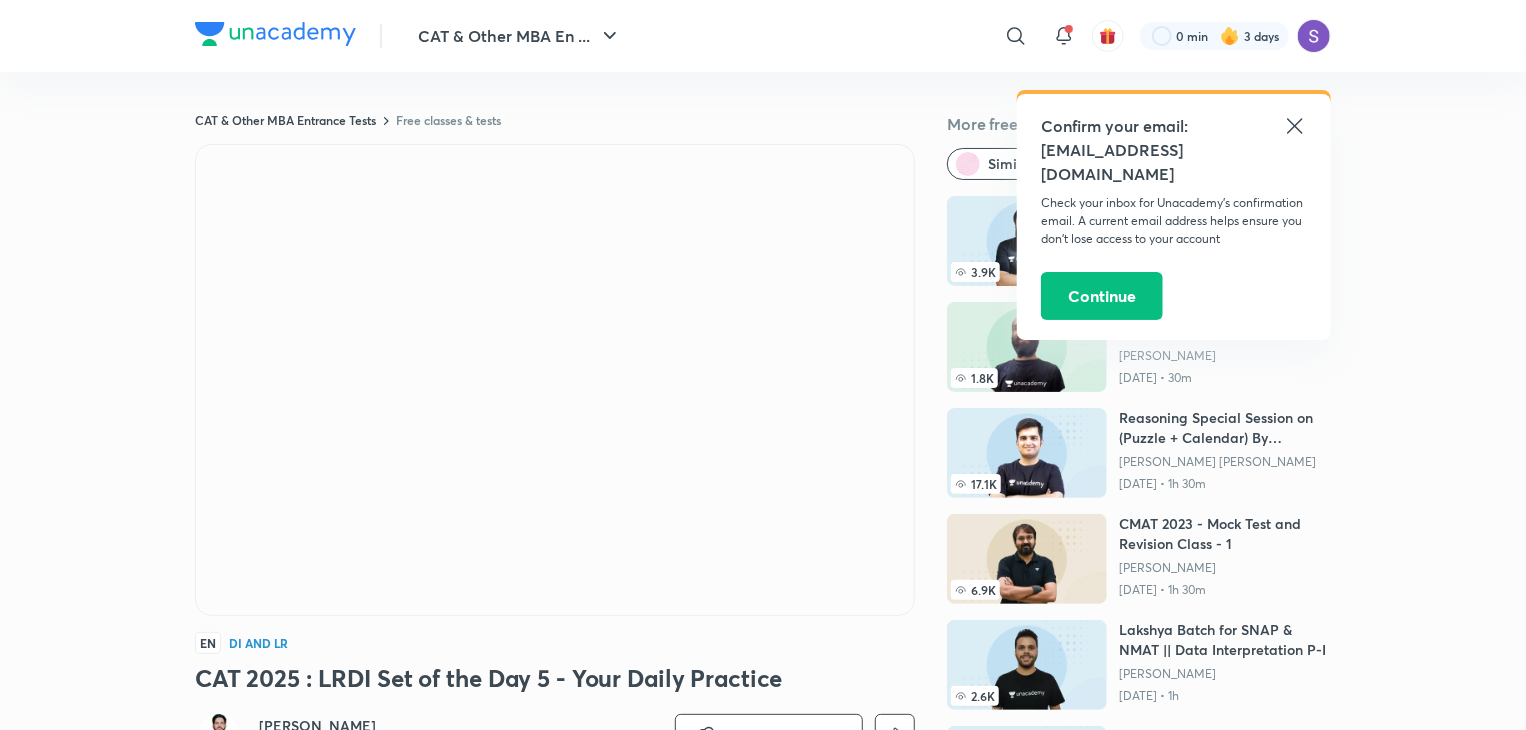 click 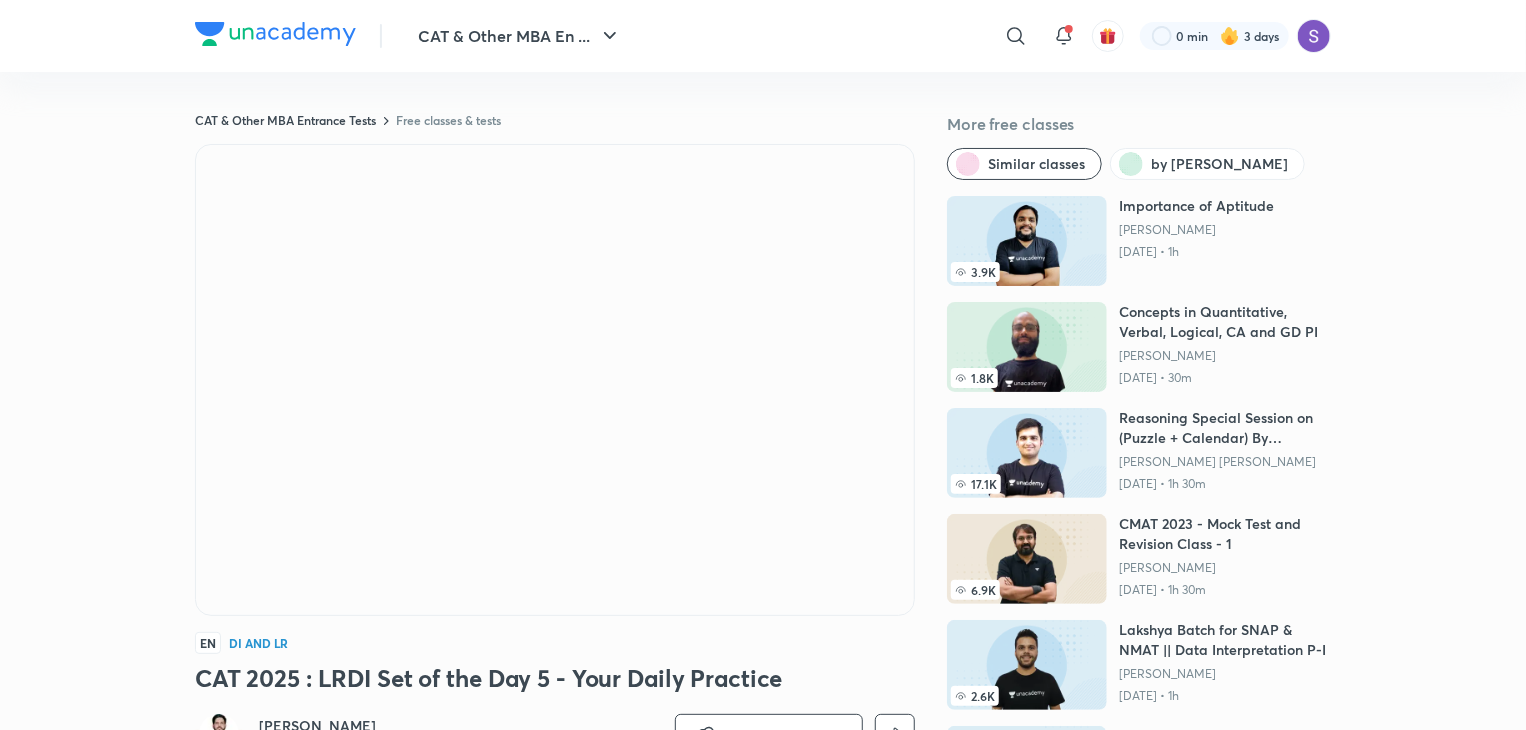 scroll, scrollTop: 0, scrollLeft: 0, axis: both 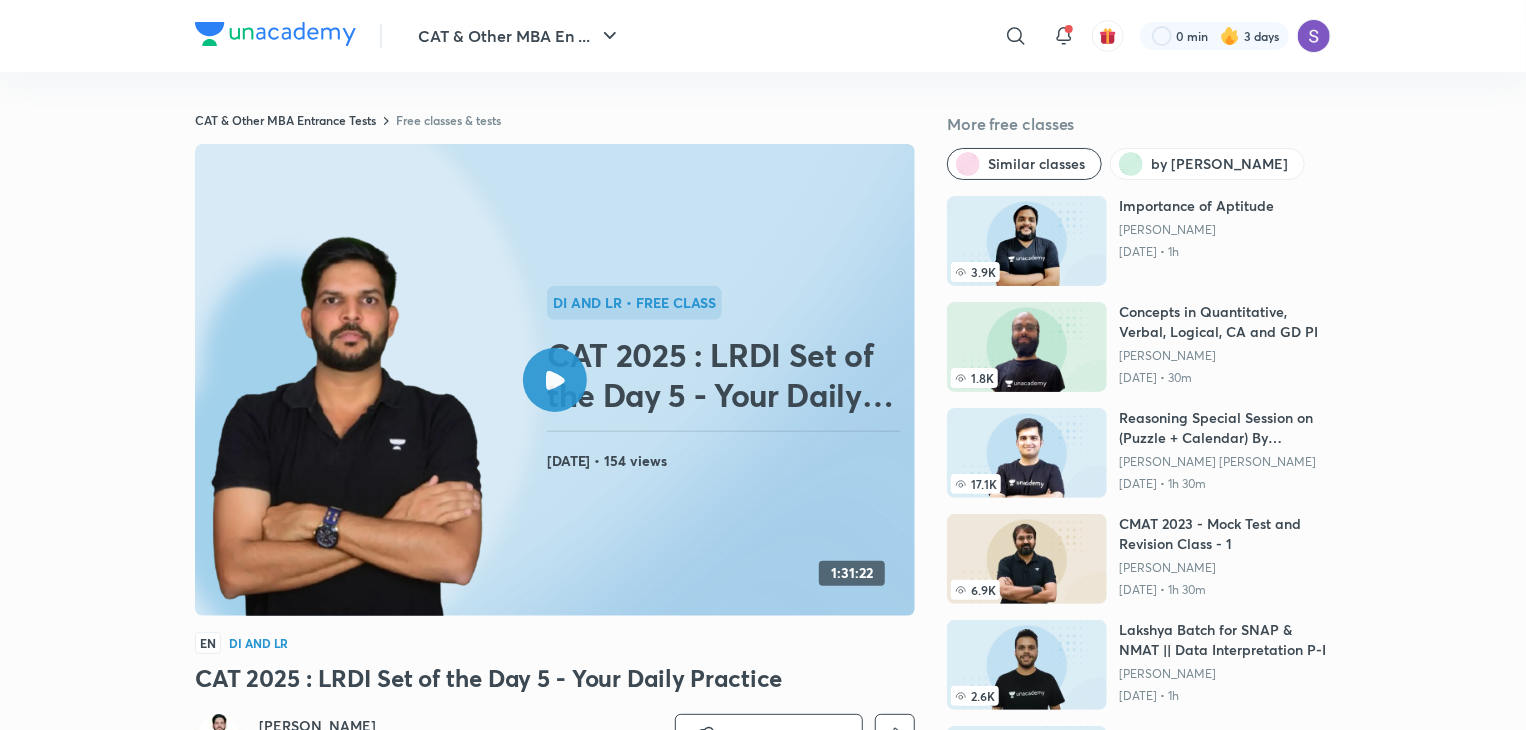click on "CAT 2025 : LRDI Set of the Day 5 - Your Daily Practice" at bounding box center [727, 375] 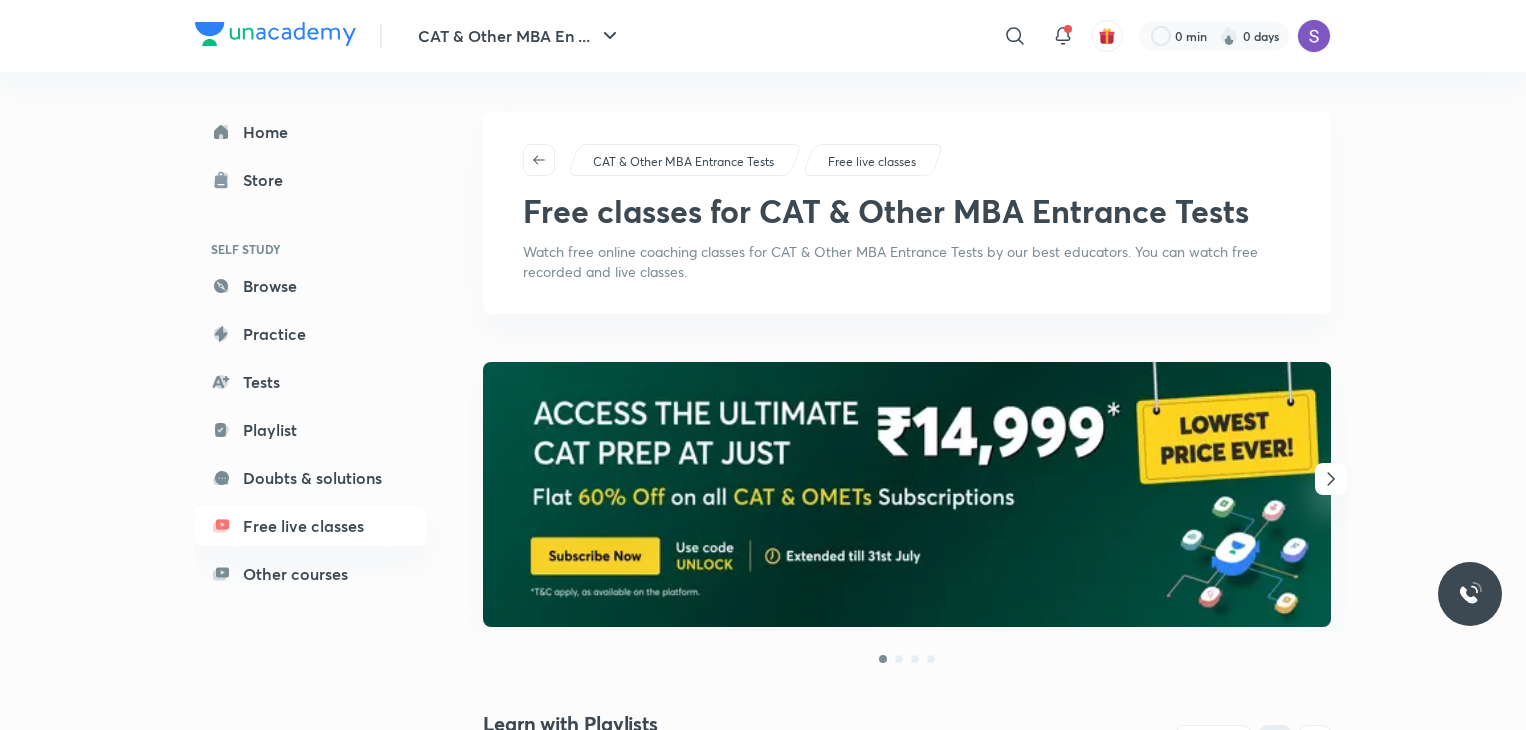 scroll, scrollTop: 1304, scrollLeft: 0, axis: vertical 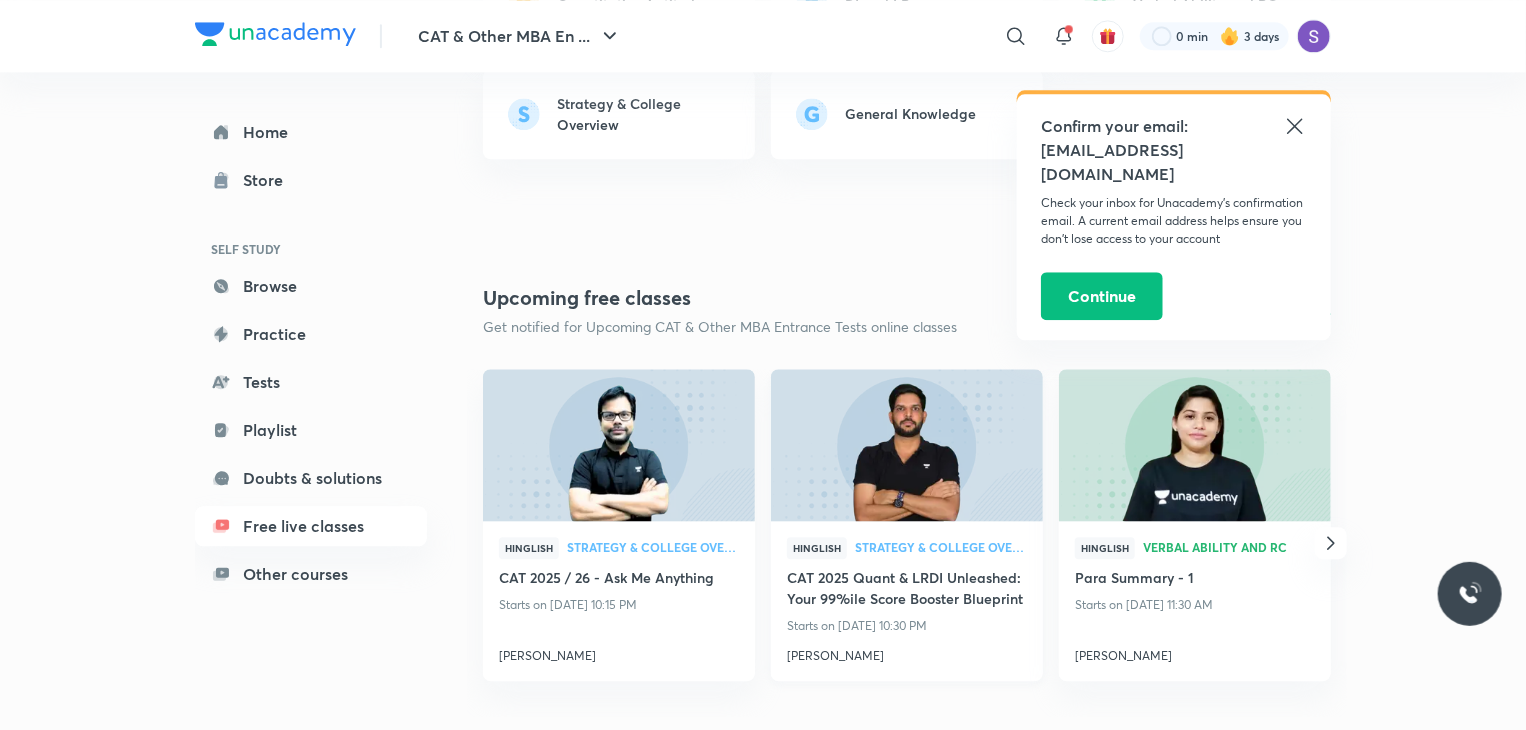 click on "[PERSON_NAME]" at bounding box center [907, 652] 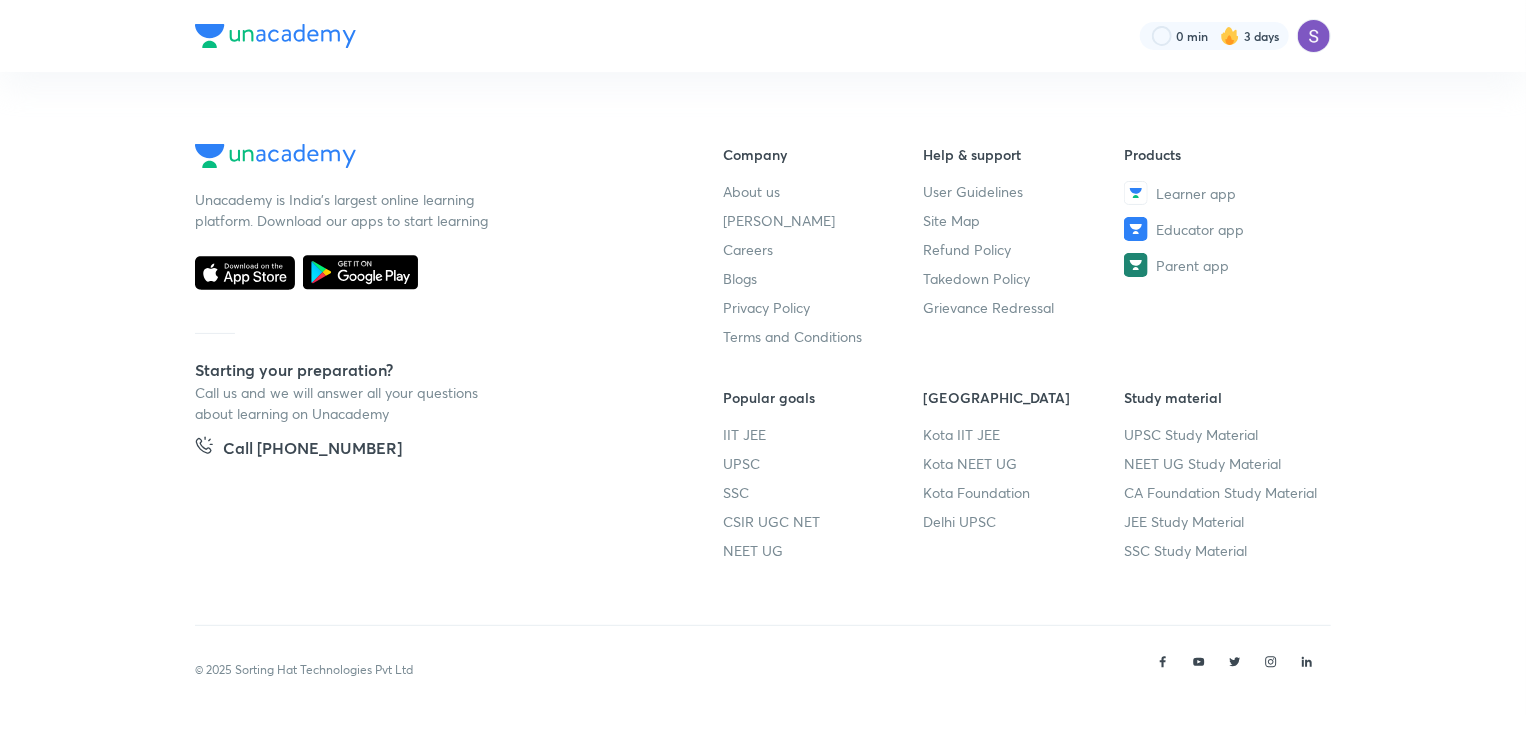 scroll, scrollTop: 0, scrollLeft: 0, axis: both 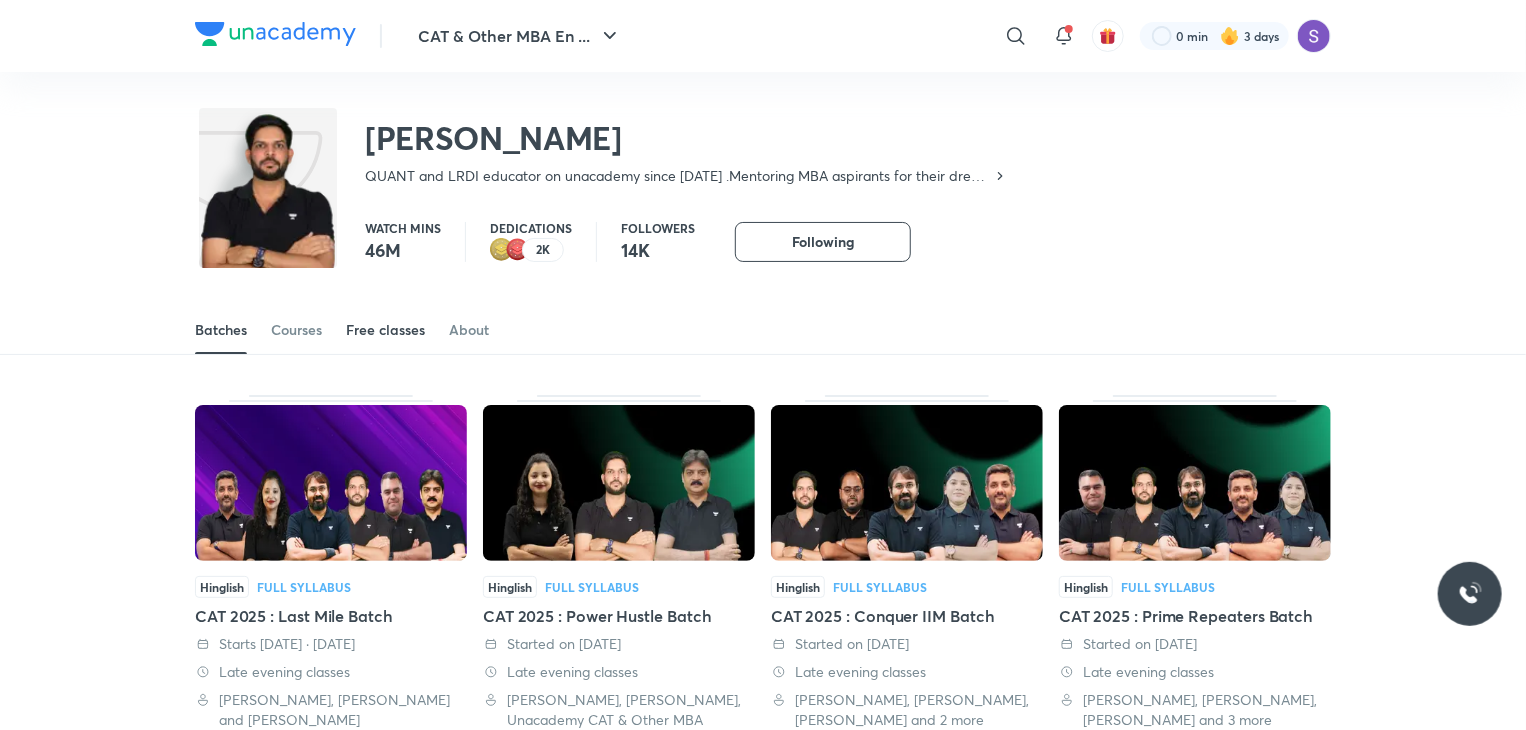 click on "Free classes" at bounding box center [385, 330] 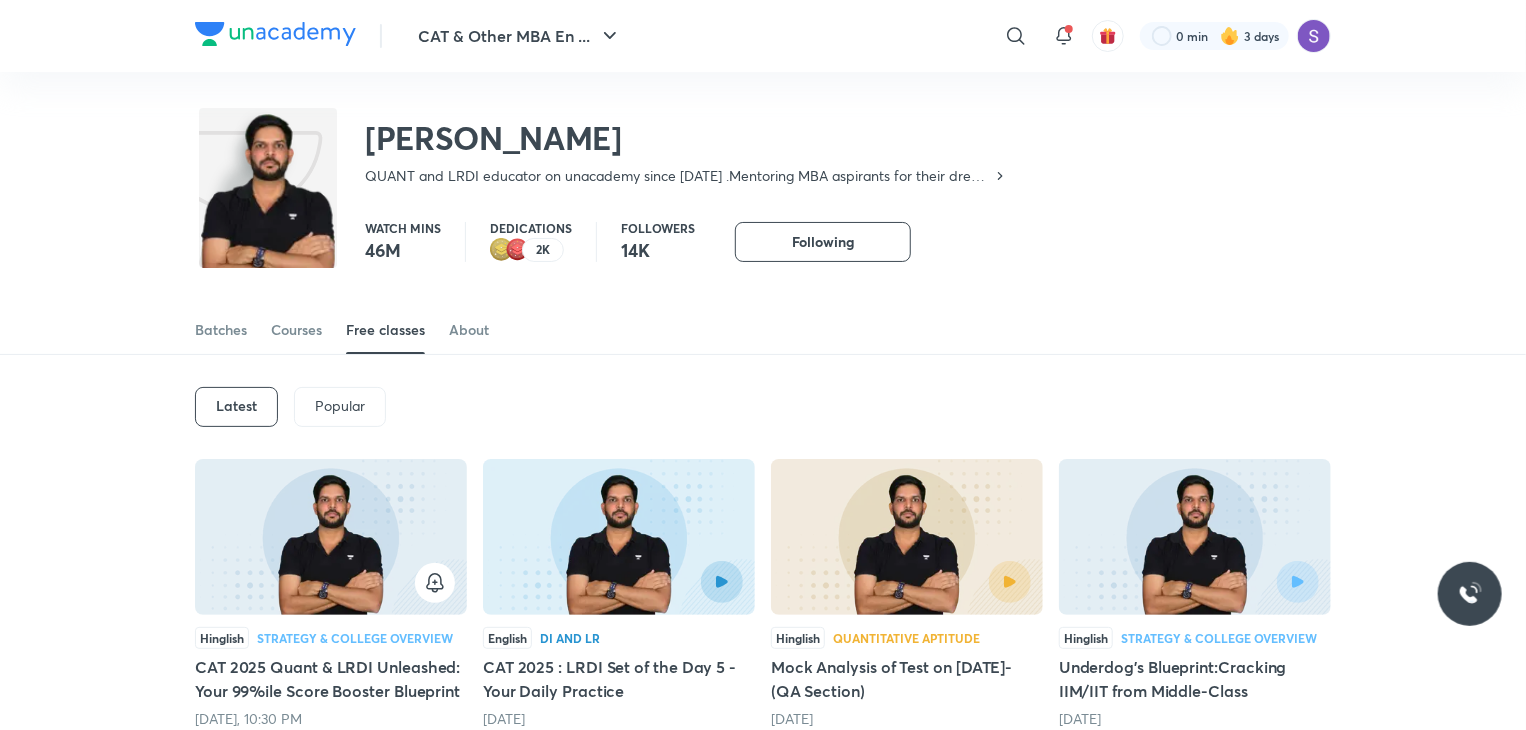 click at bounding box center (619, 537) 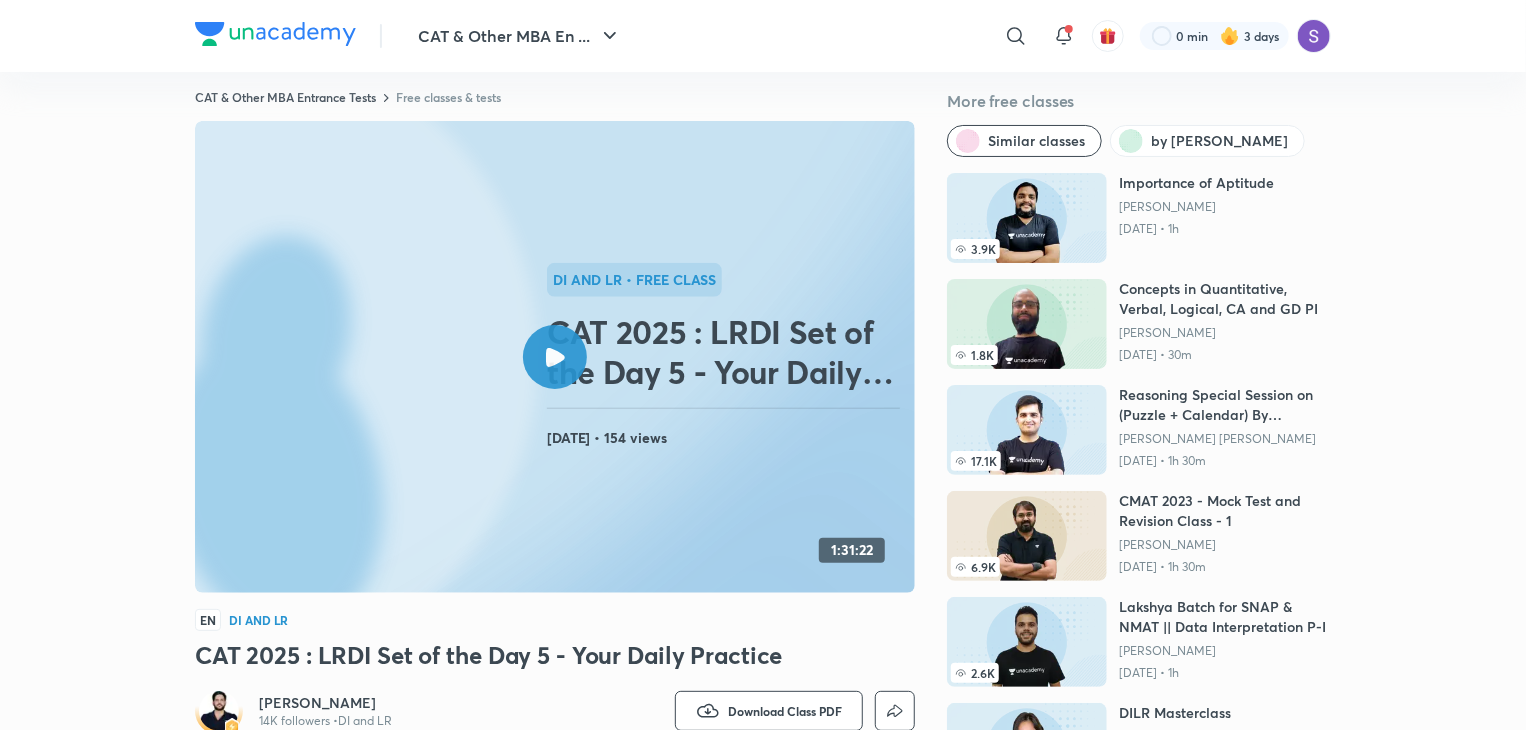 scroll, scrollTop: 77, scrollLeft: 0, axis: vertical 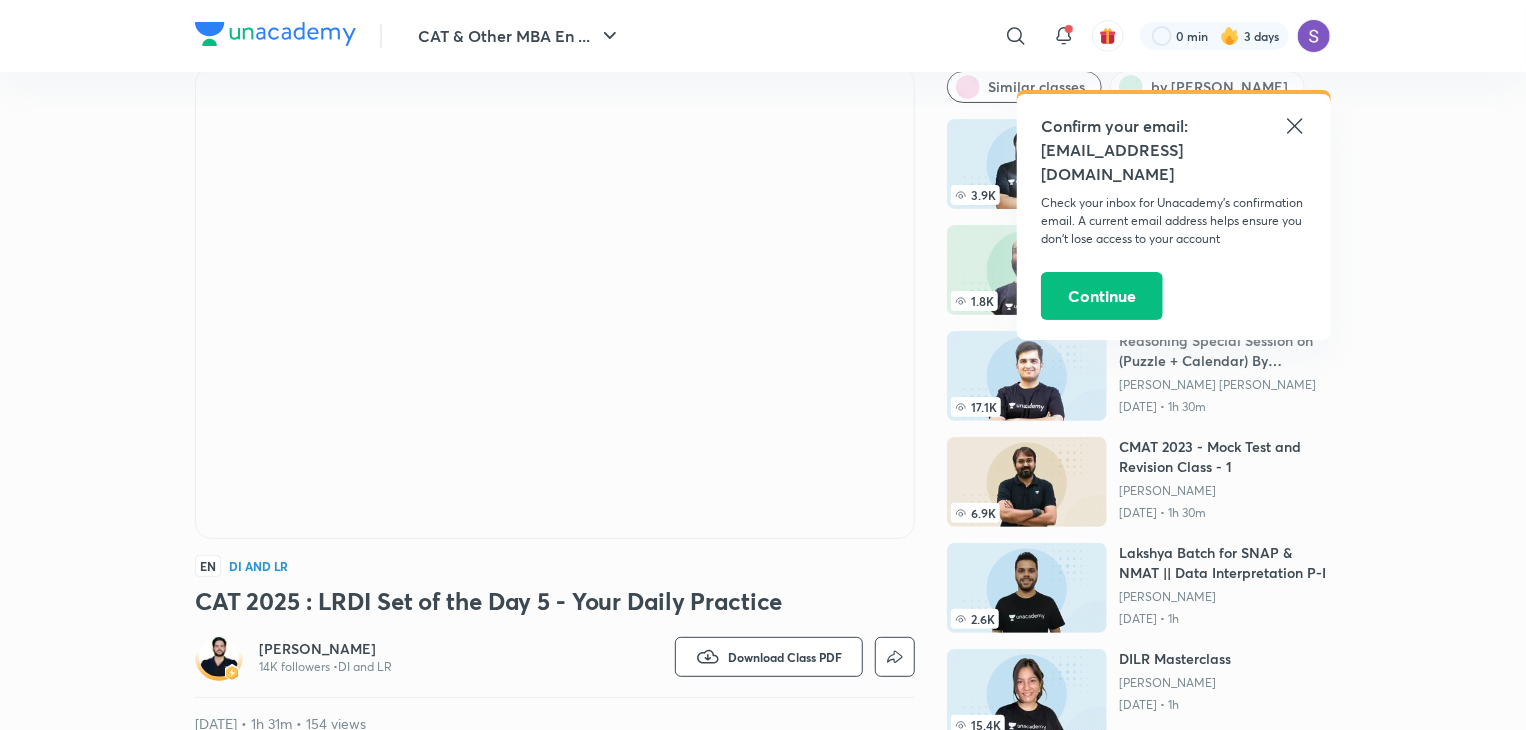 click 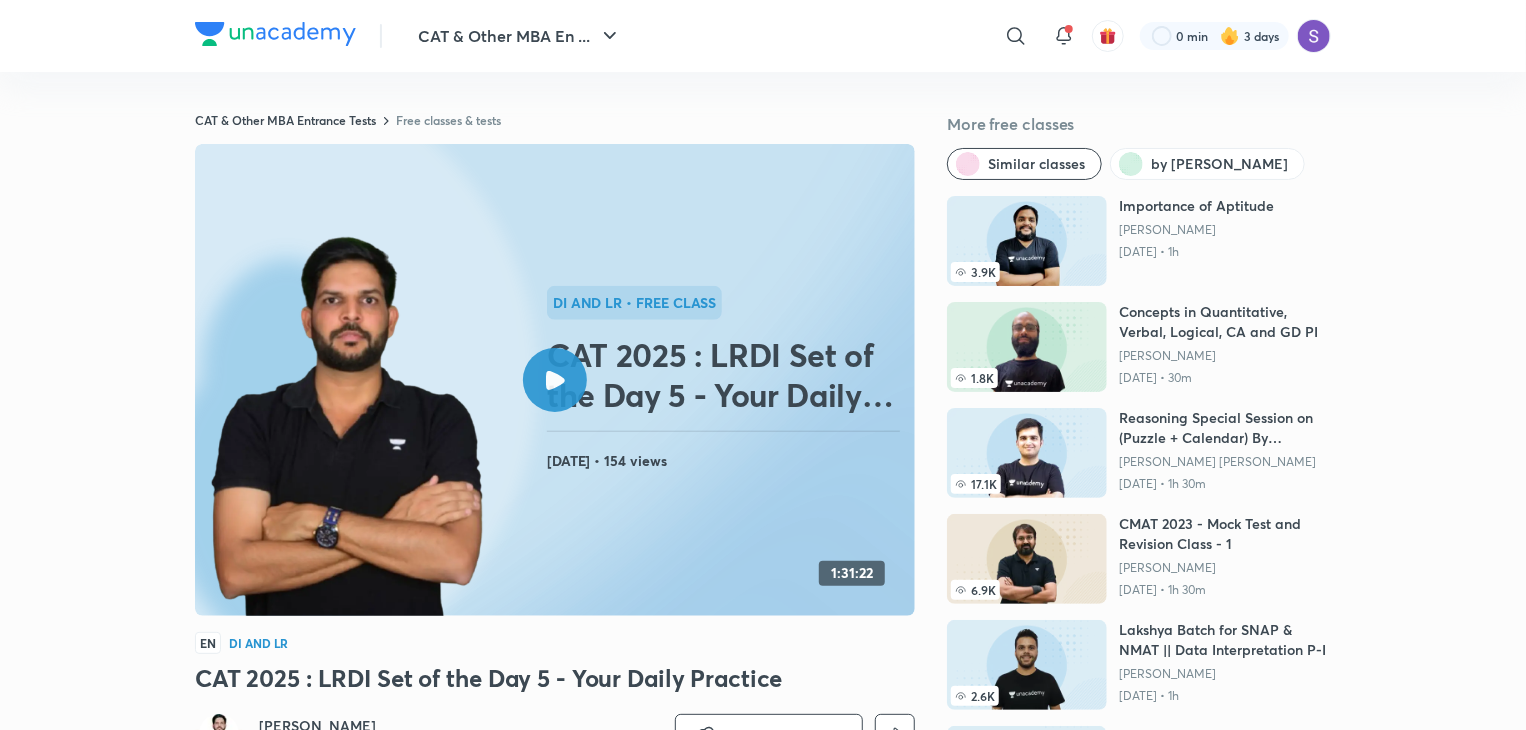 scroll, scrollTop: 77, scrollLeft: 0, axis: vertical 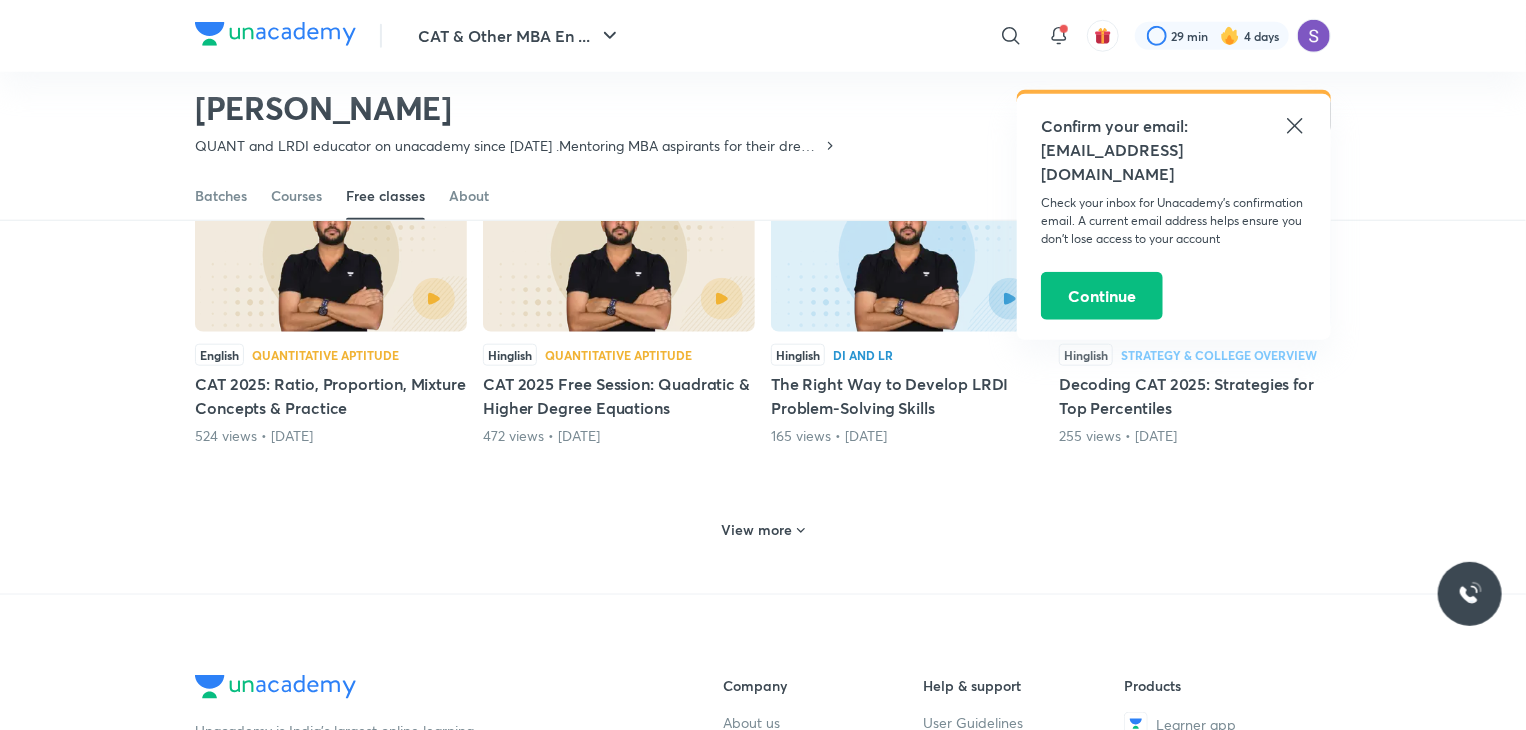 click on "View more" at bounding box center [763, 528] 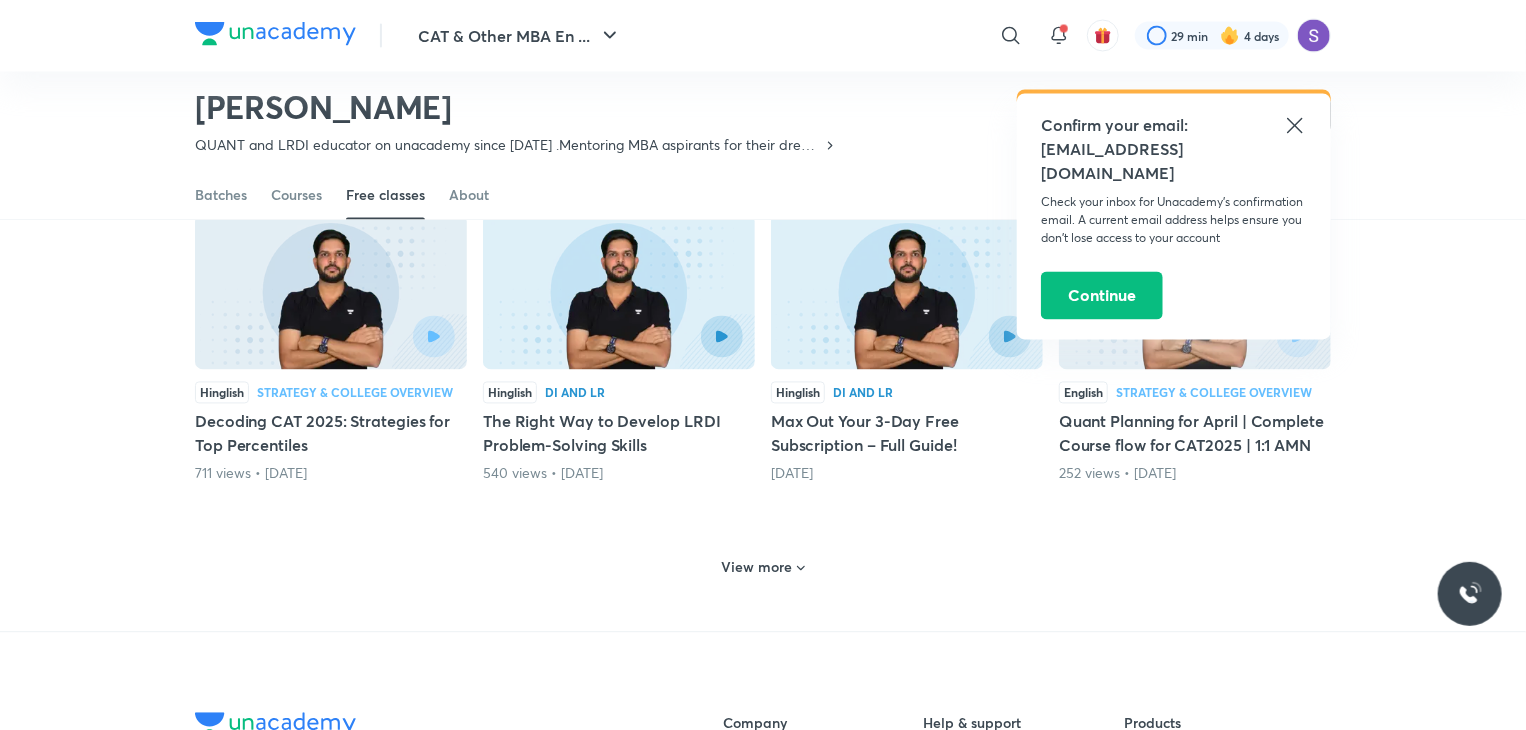 scroll, scrollTop: 1840, scrollLeft: 0, axis: vertical 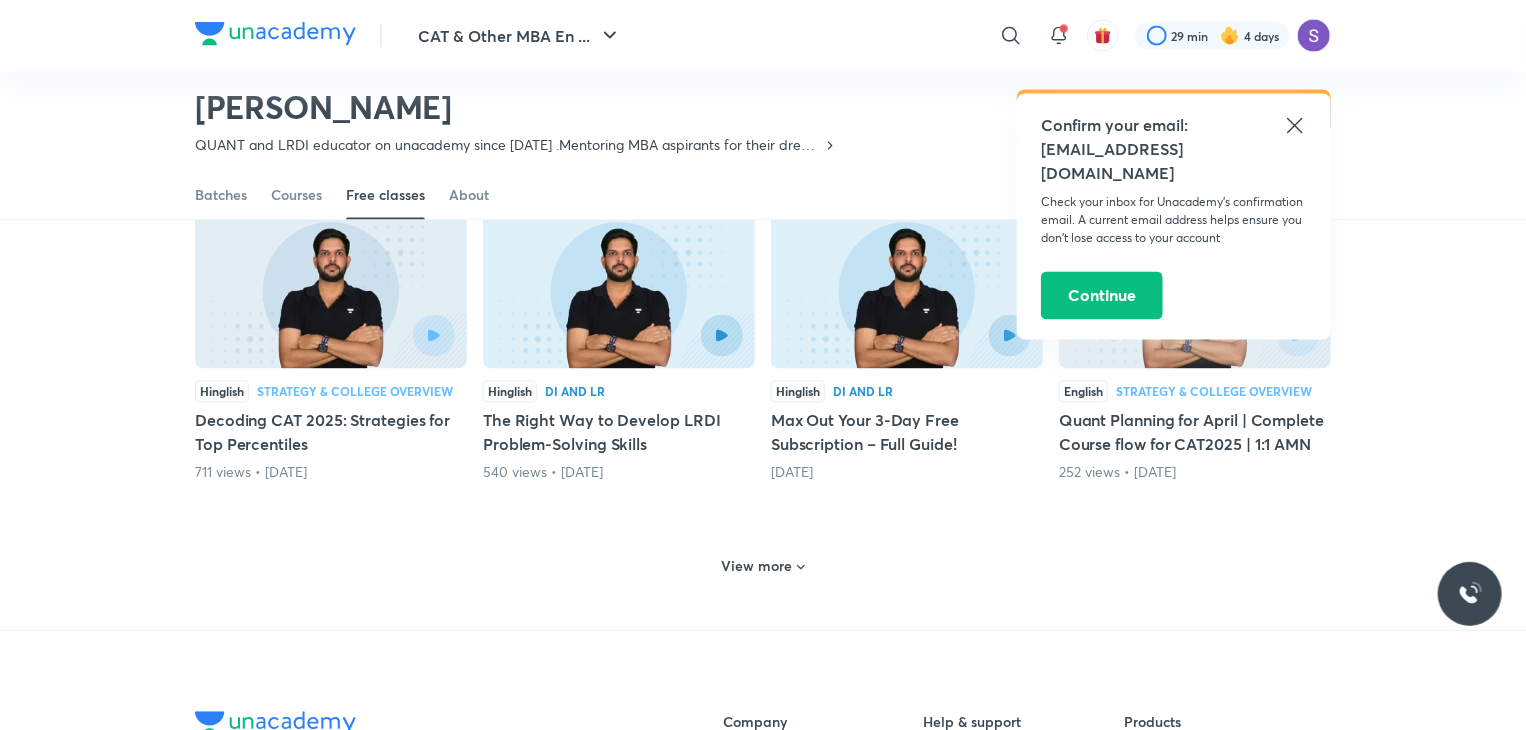 click on "View more" at bounding box center [763, 565] 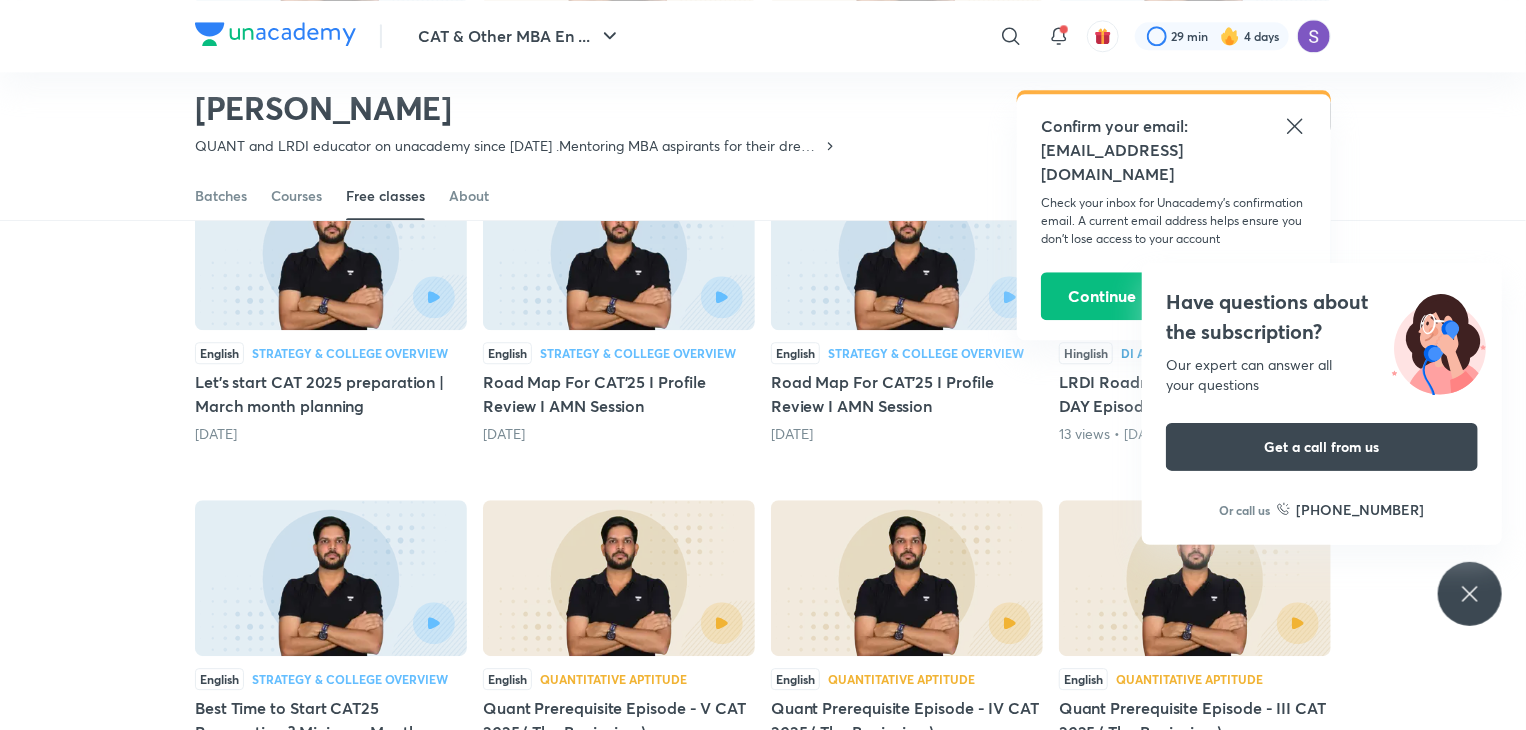 scroll, scrollTop: 2548, scrollLeft: 0, axis: vertical 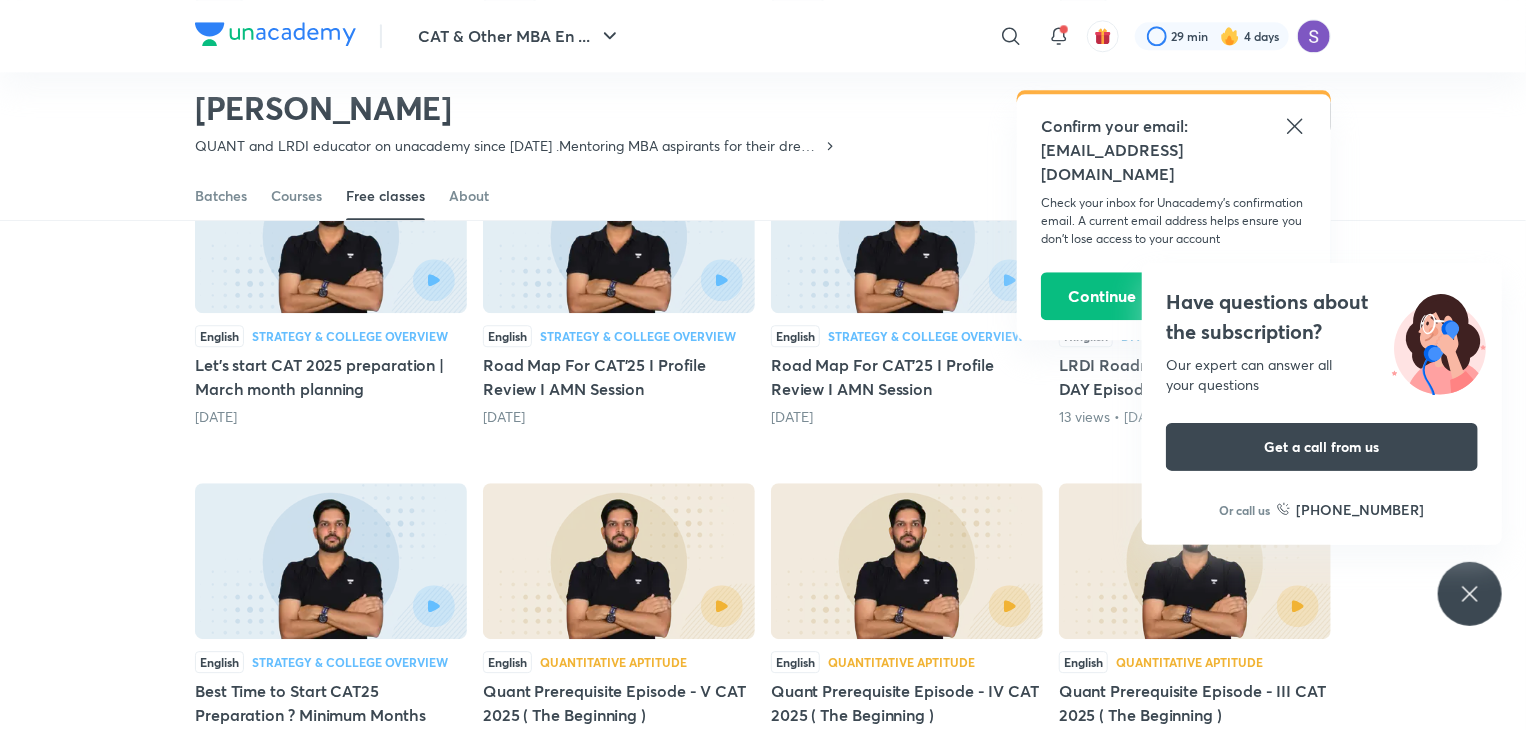 click 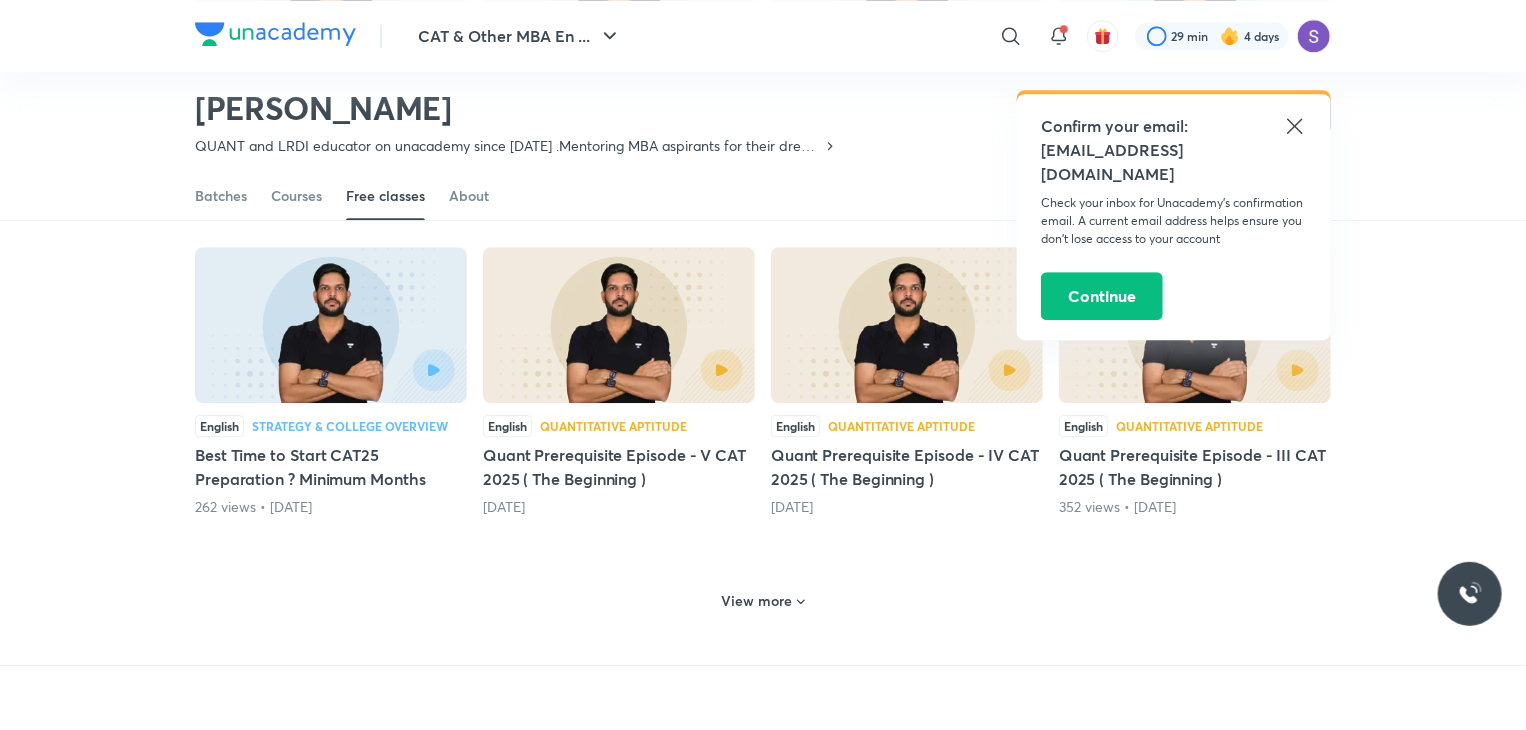 scroll, scrollTop: 2785, scrollLeft: 0, axis: vertical 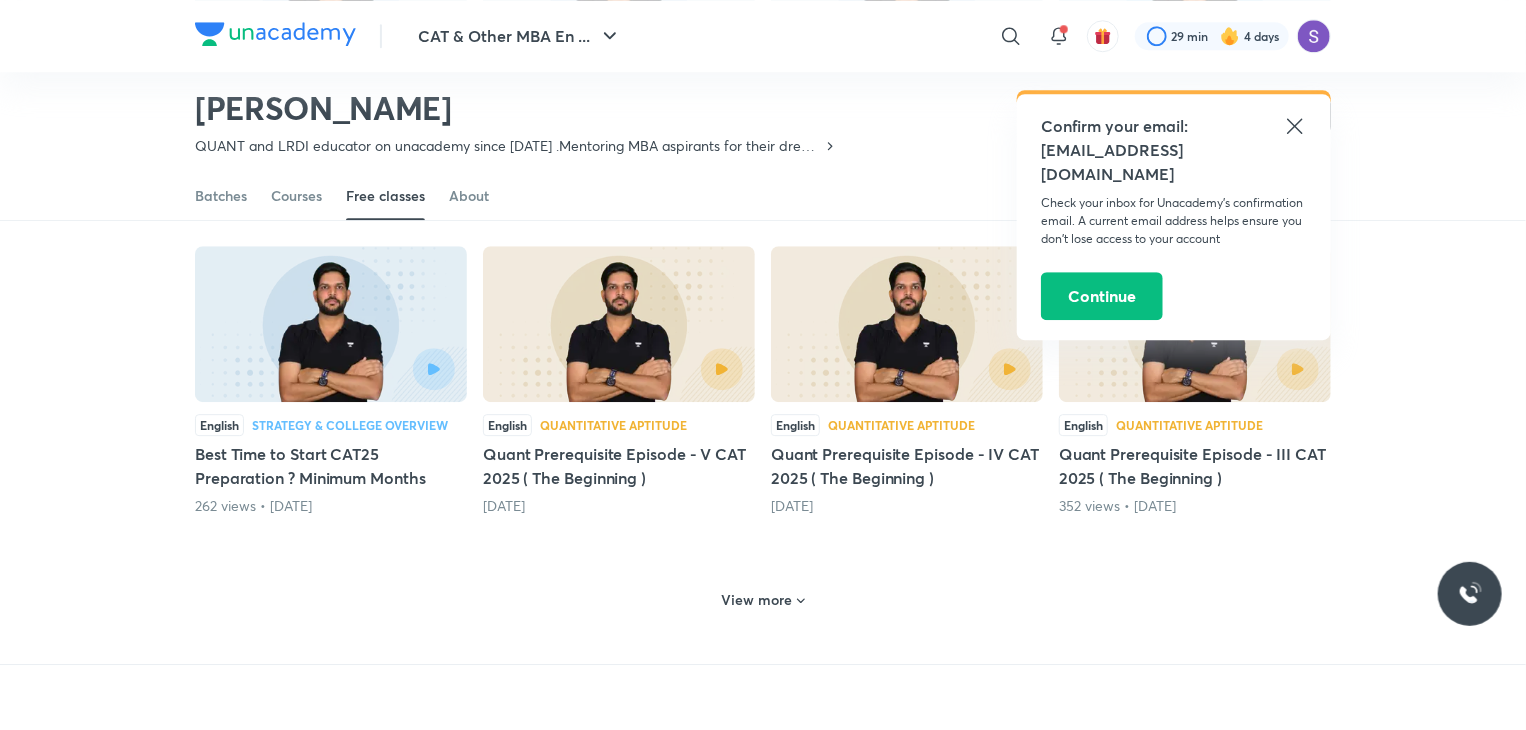 click on "View more" at bounding box center [757, 600] 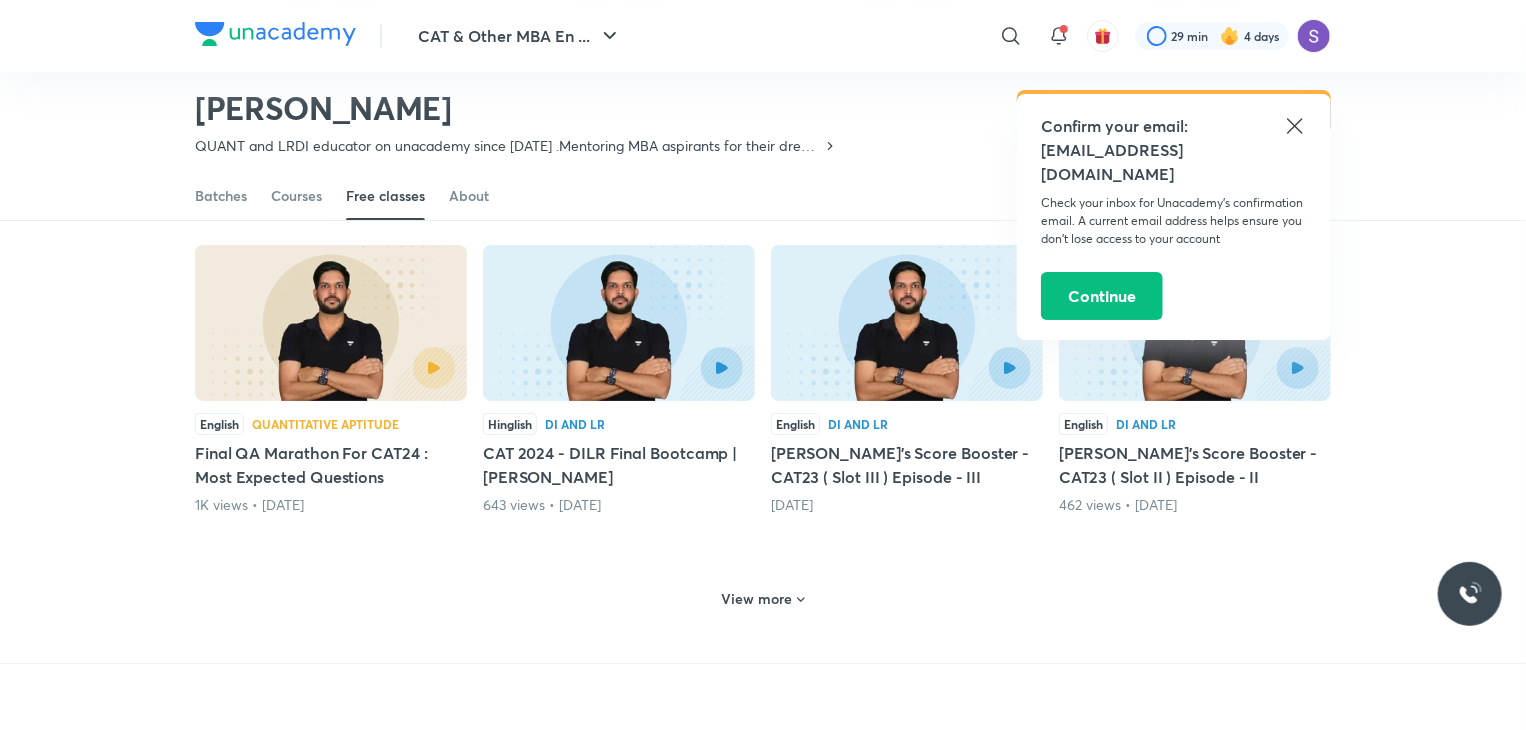 scroll, scrollTop: 3765, scrollLeft: 0, axis: vertical 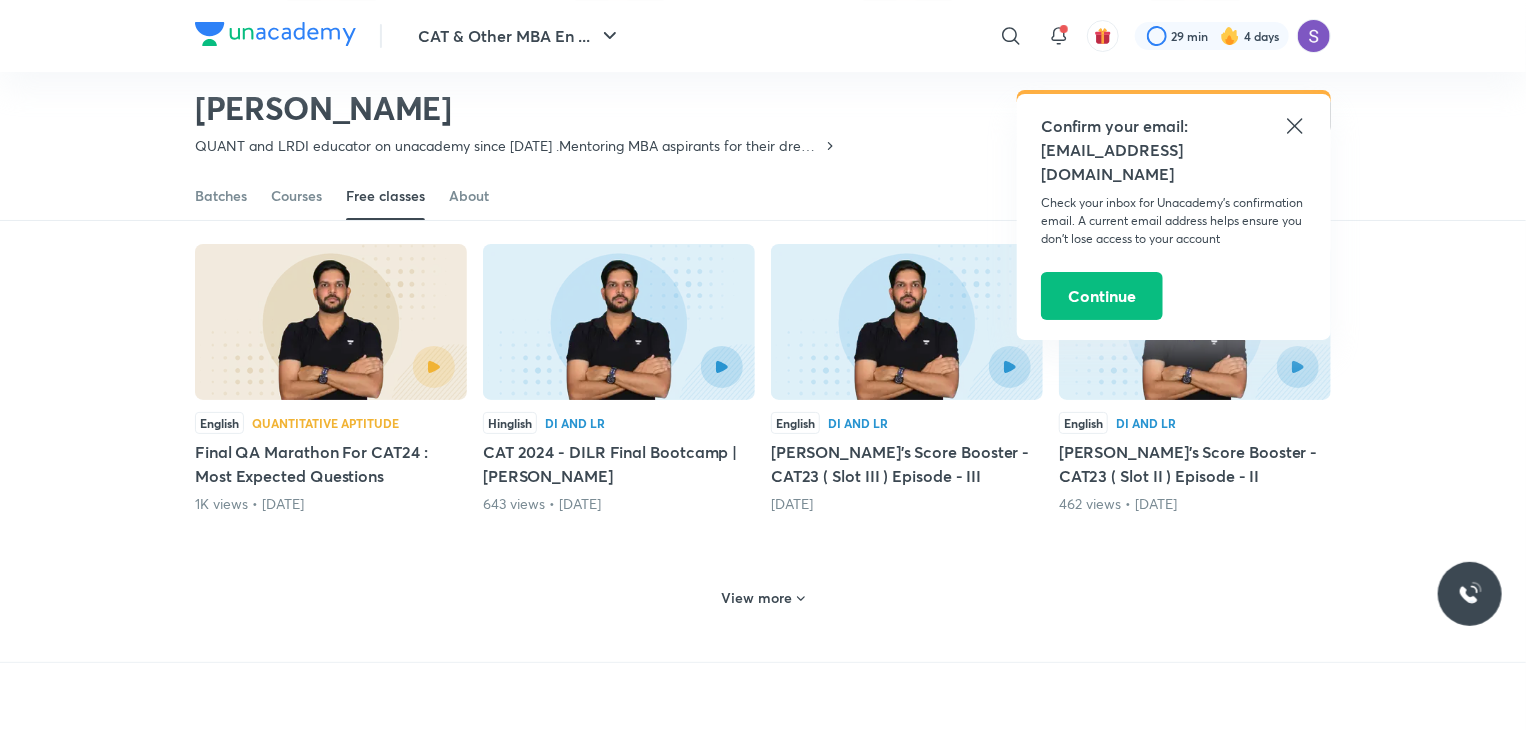click on "View more" at bounding box center (757, 598) 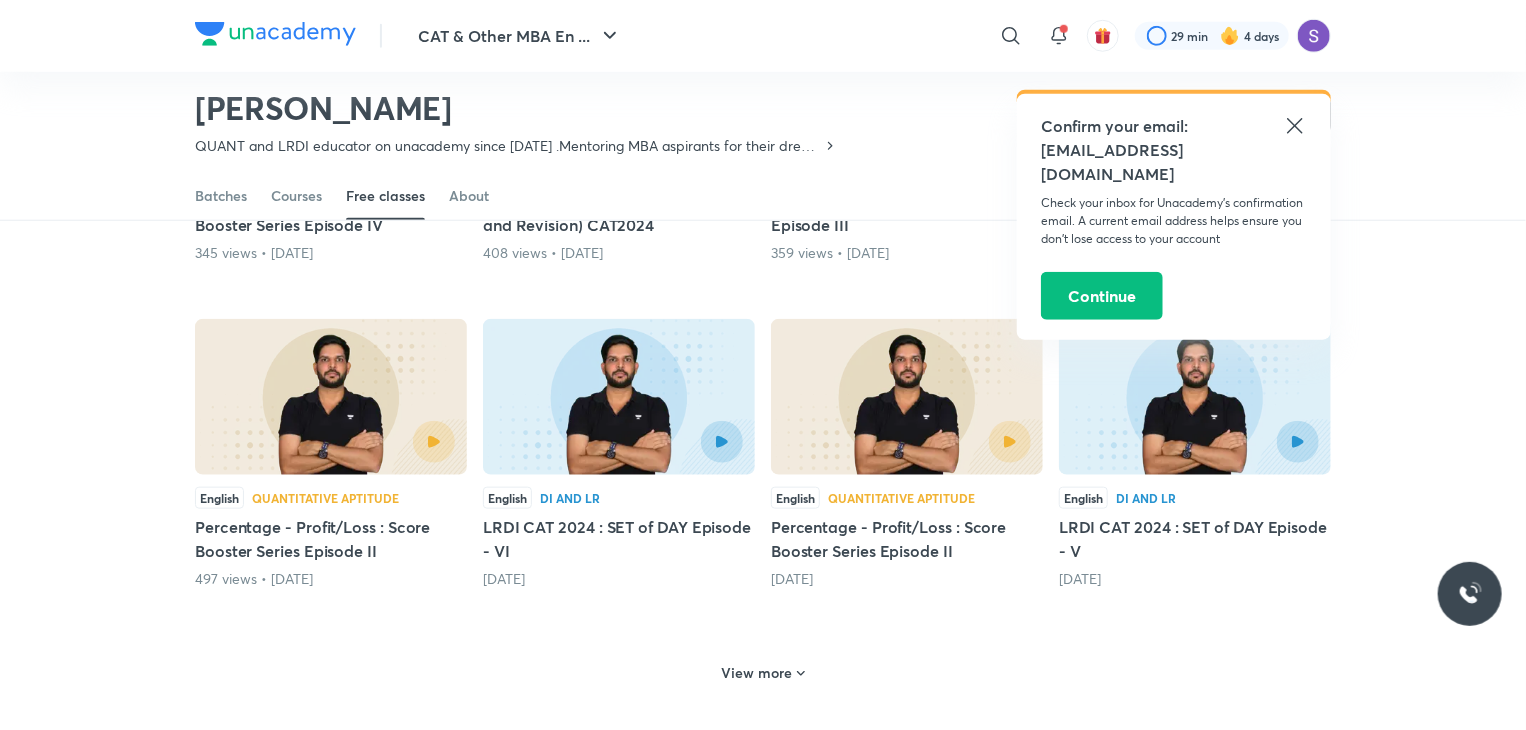 scroll, scrollTop: 4671, scrollLeft: 0, axis: vertical 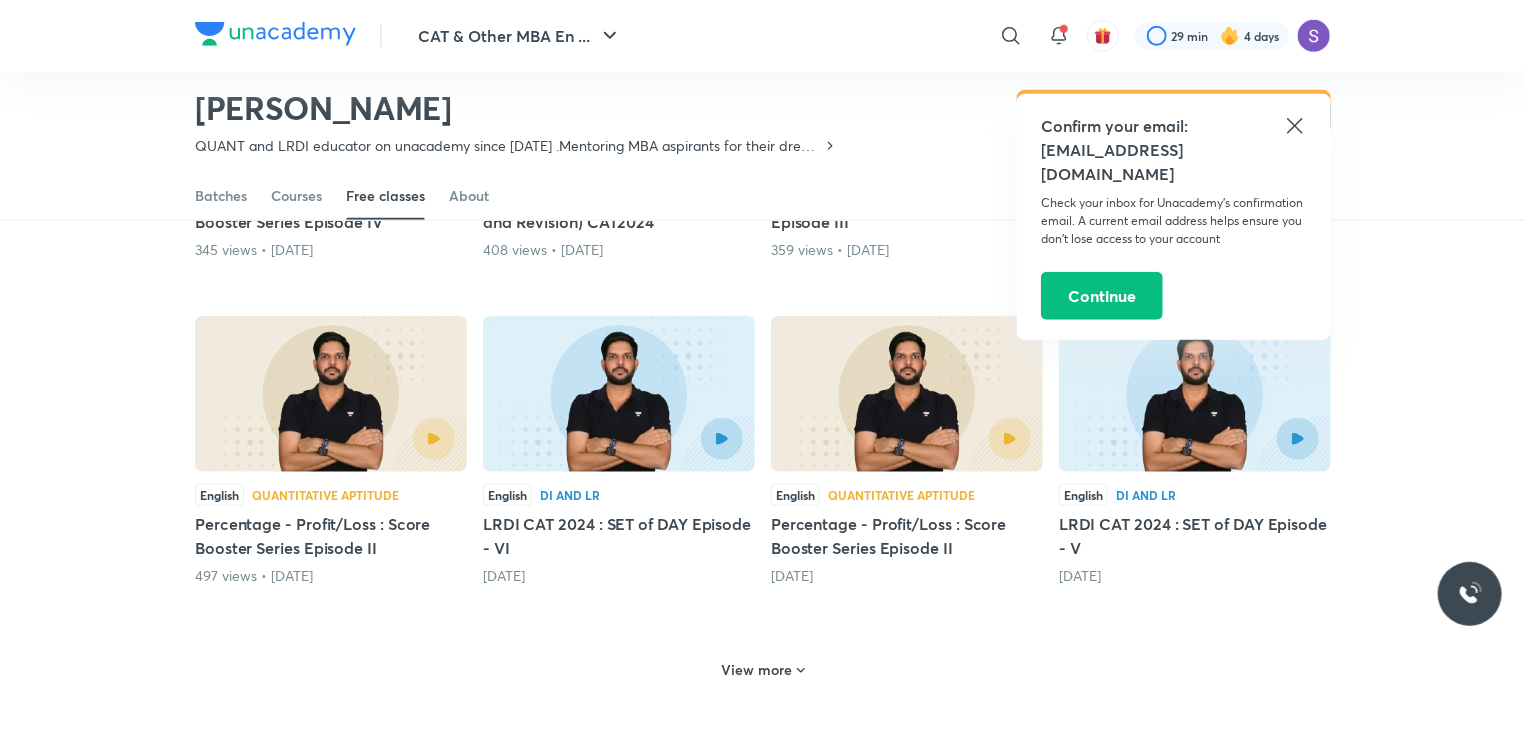 click on "View more" at bounding box center [757, 670] 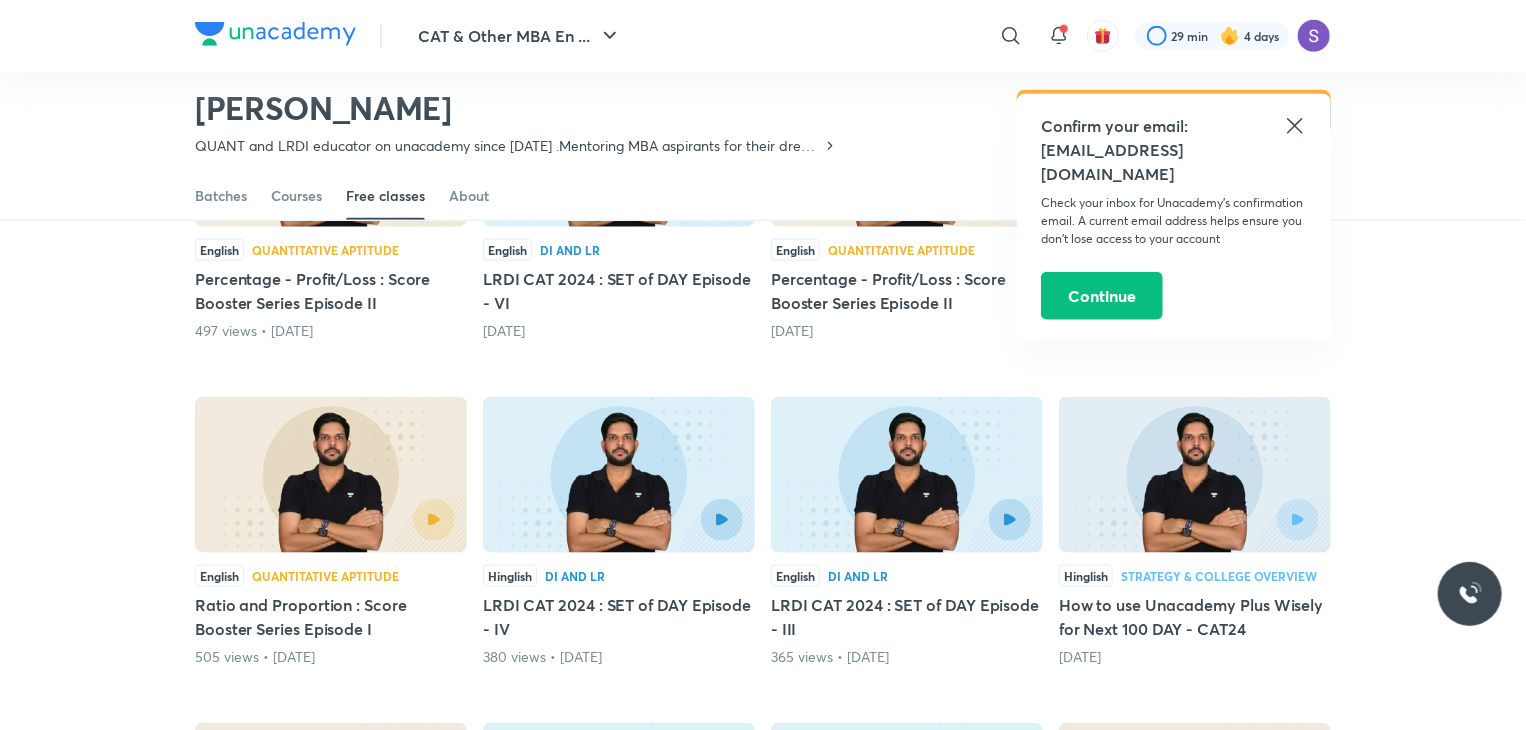 scroll, scrollTop: 4923, scrollLeft: 0, axis: vertical 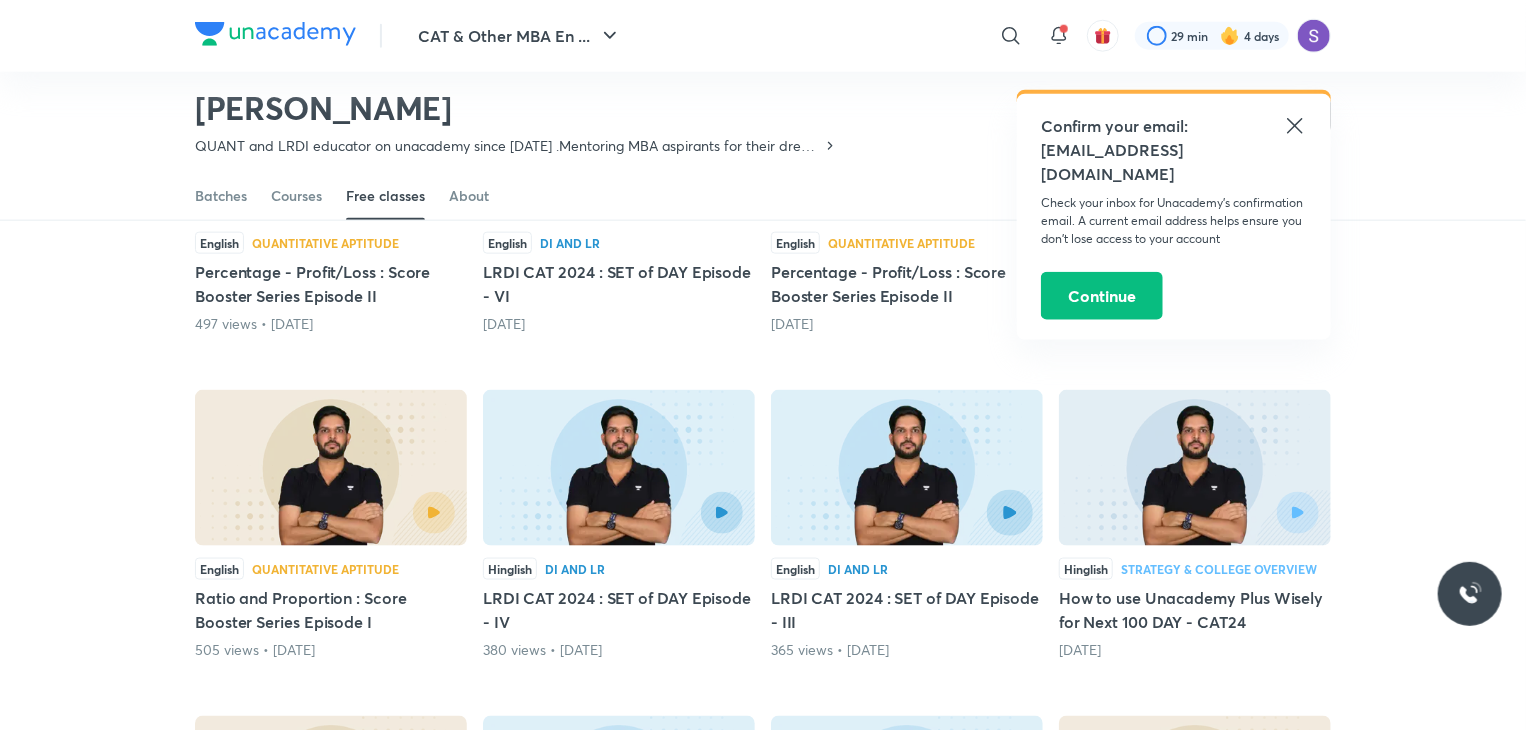 click 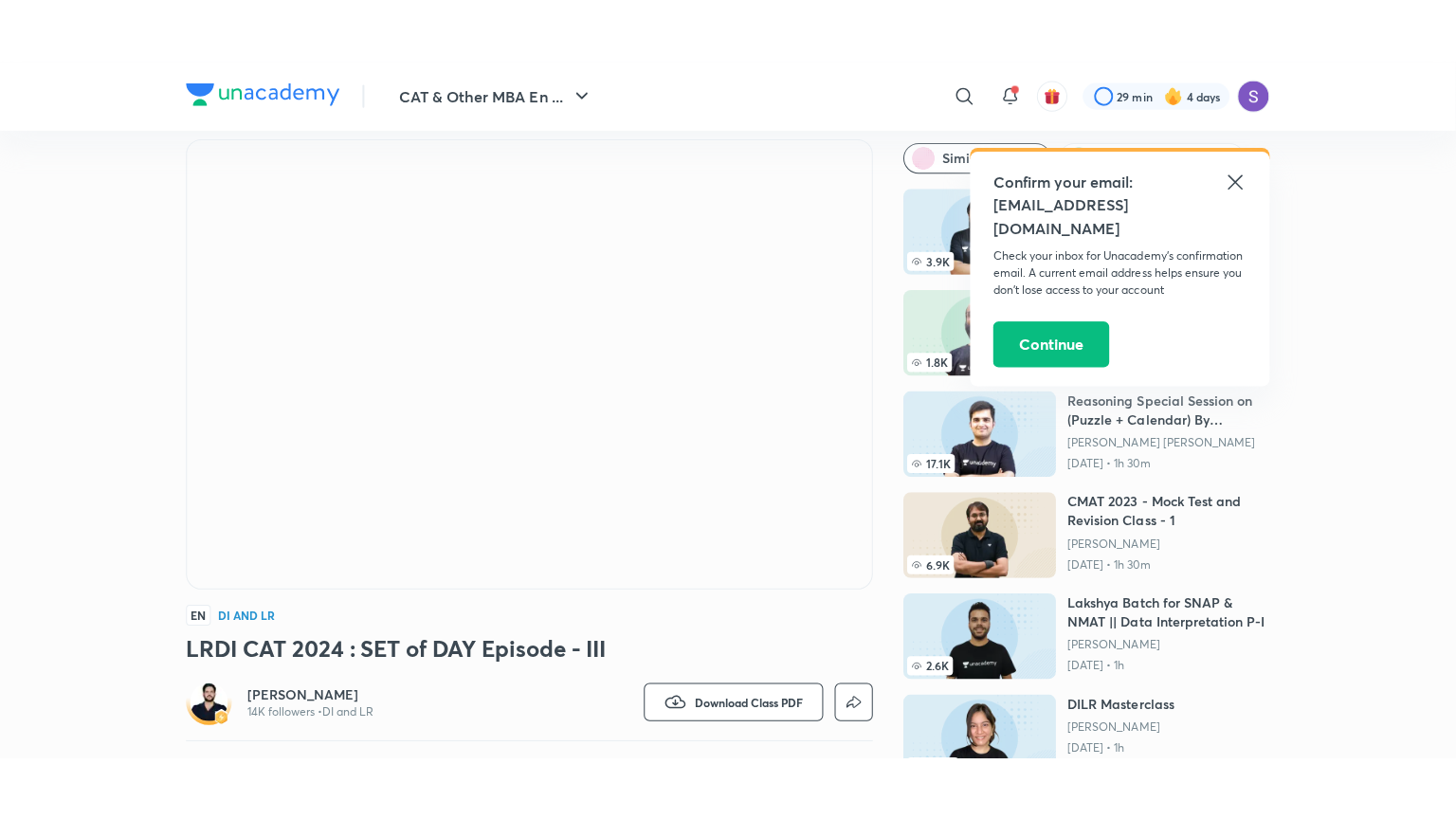 scroll, scrollTop: 57, scrollLeft: 0, axis: vertical 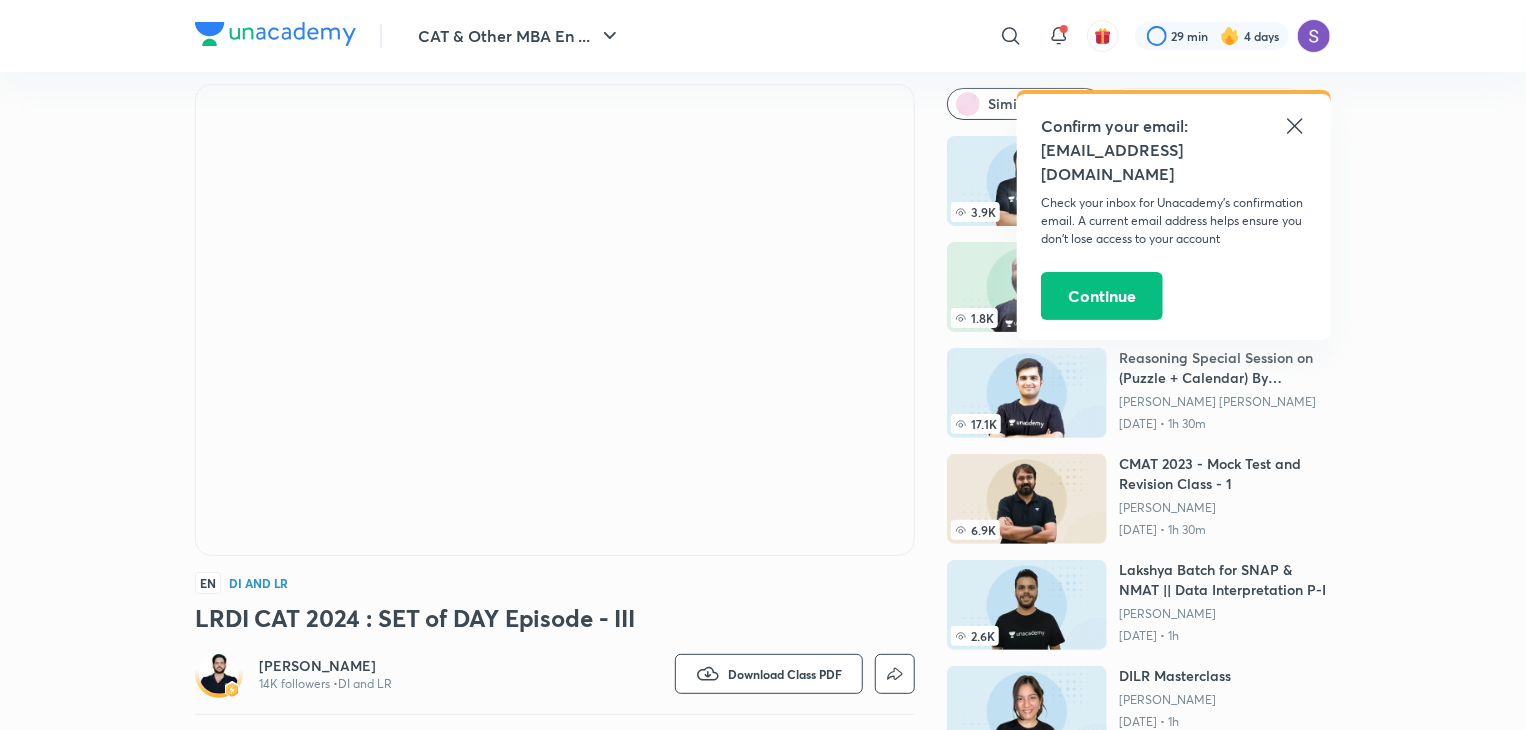 click 